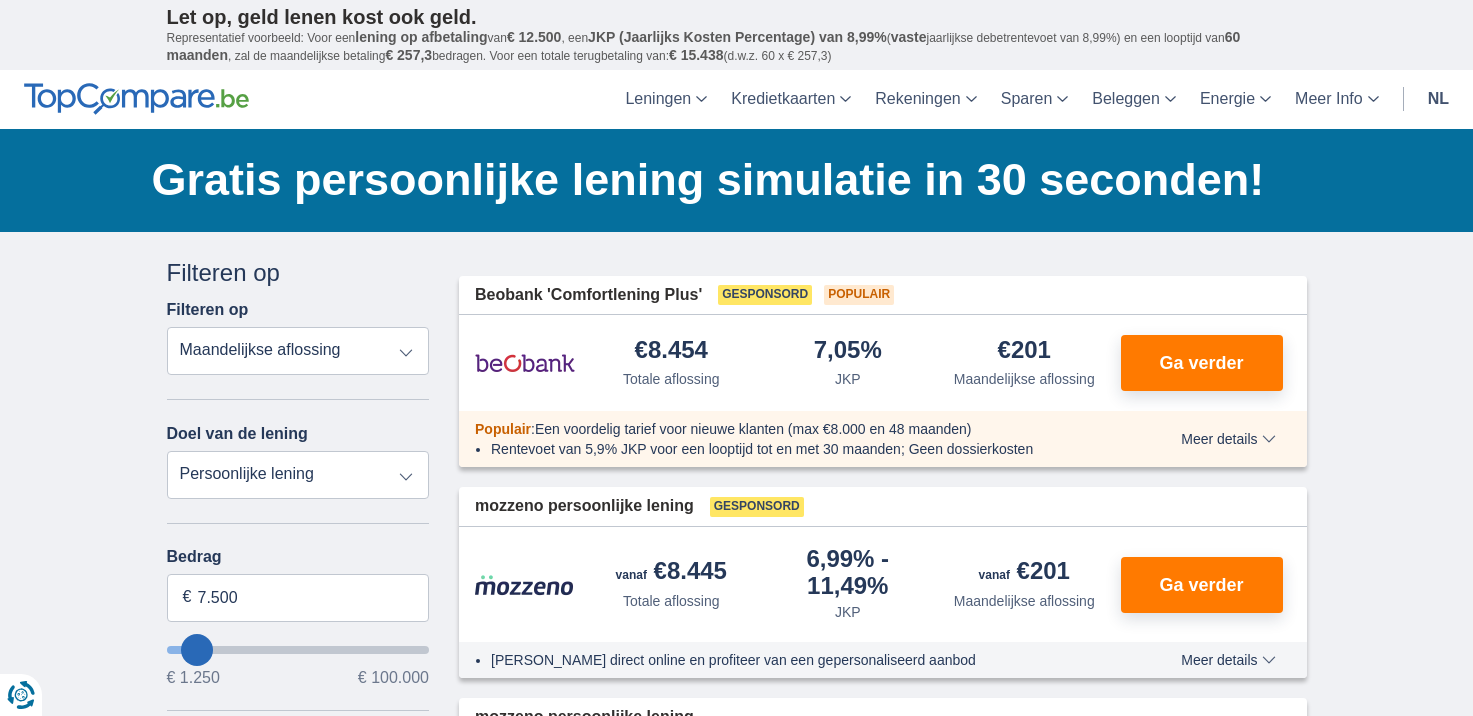 scroll, scrollTop: 0, scrollLeft: 0, axis: both 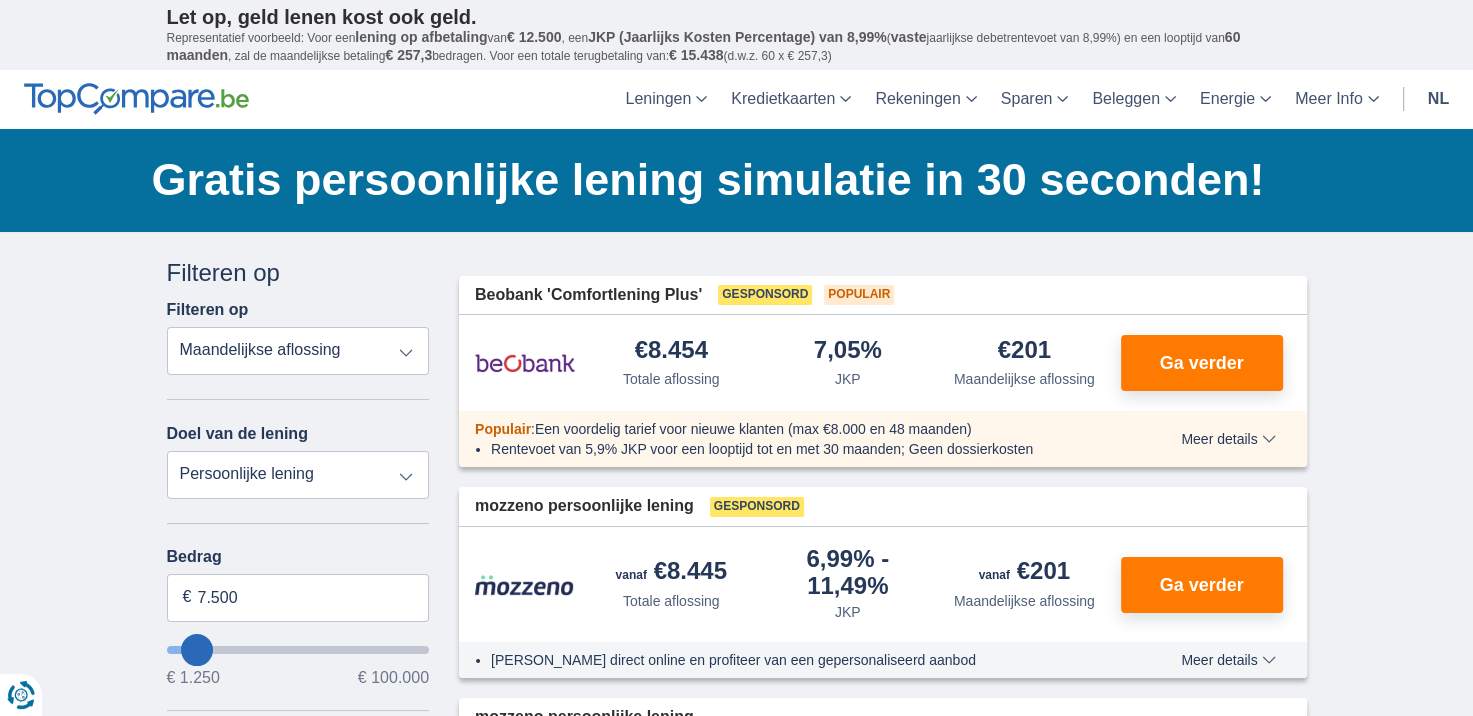 click on "Totale aflossing
JKP
Maandelijkse aflossing" at bounding box center (298, 351) 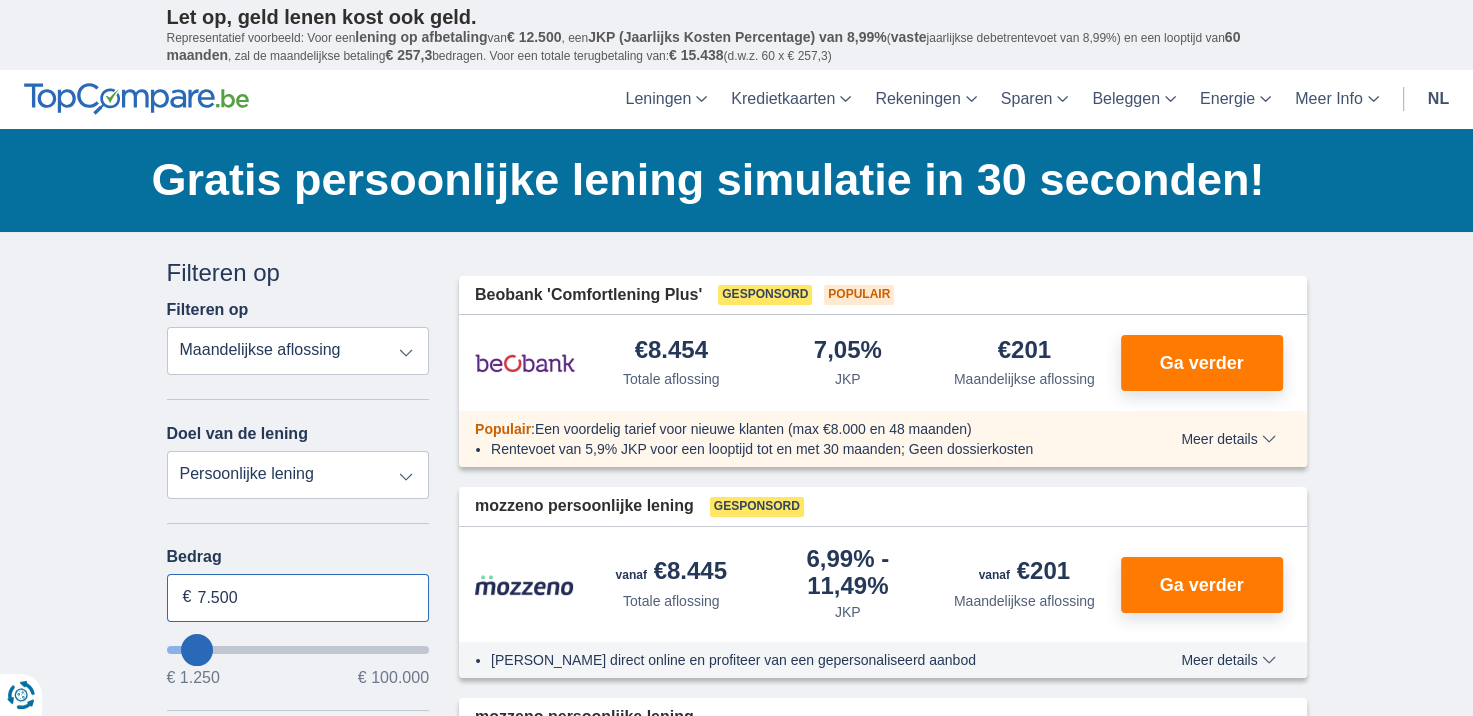click on "7.500" at bounding box center (298, 598) 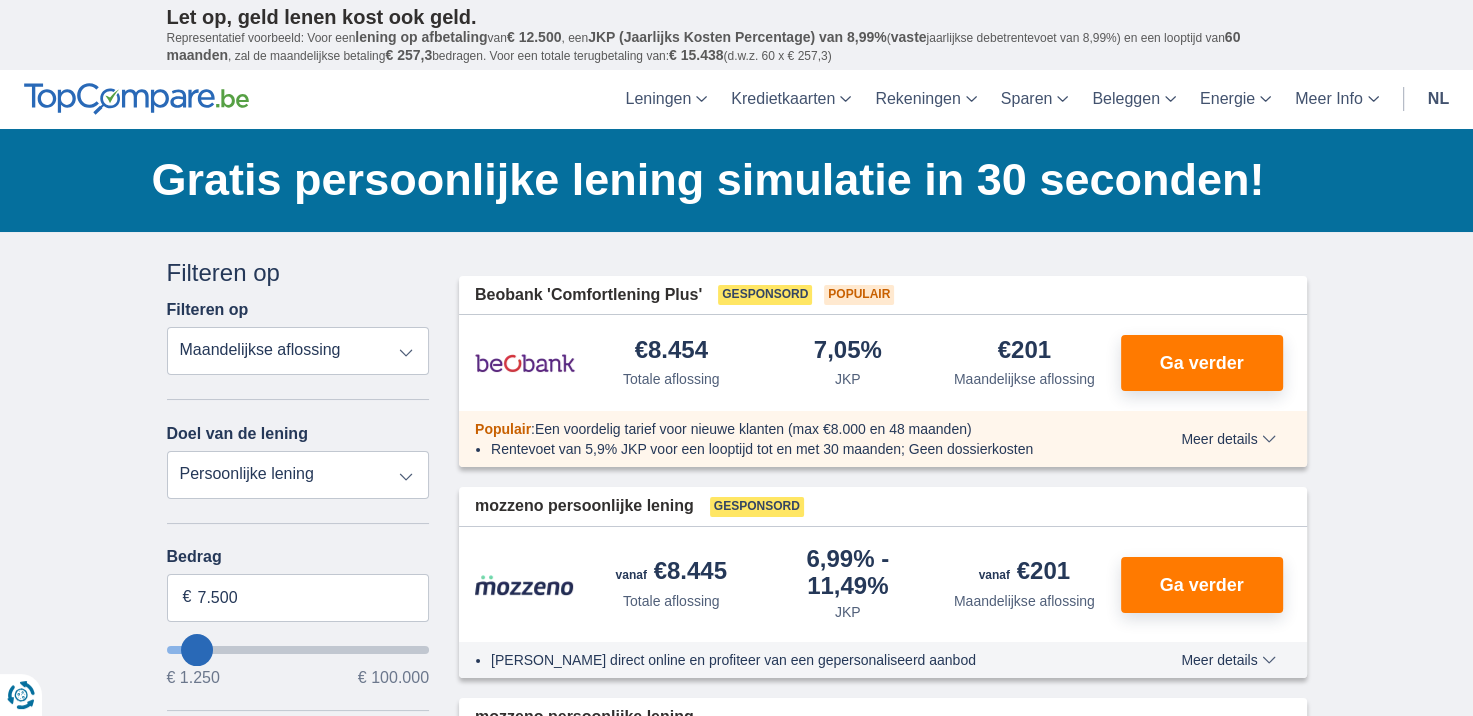 type on "7250" 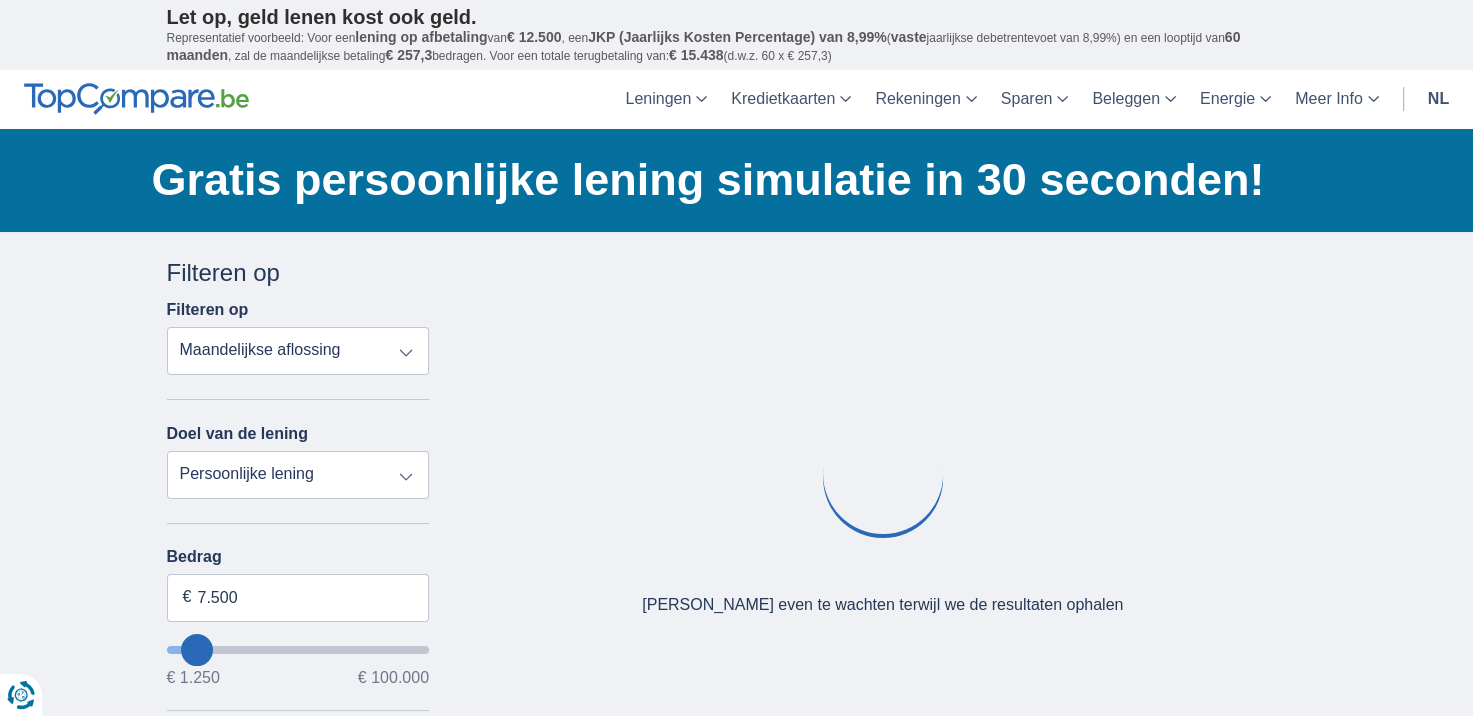 click on "Persoonlijke lening
Auto
Moto / fiets
Mobilhome / caravan
Renovatie
Energie
Schuldconsolidatie
Studie
Vakantie
Huwelijk
Meubelen
Elektronica
Meest Populair
Geldreserve" at bounding box center [298, 475] 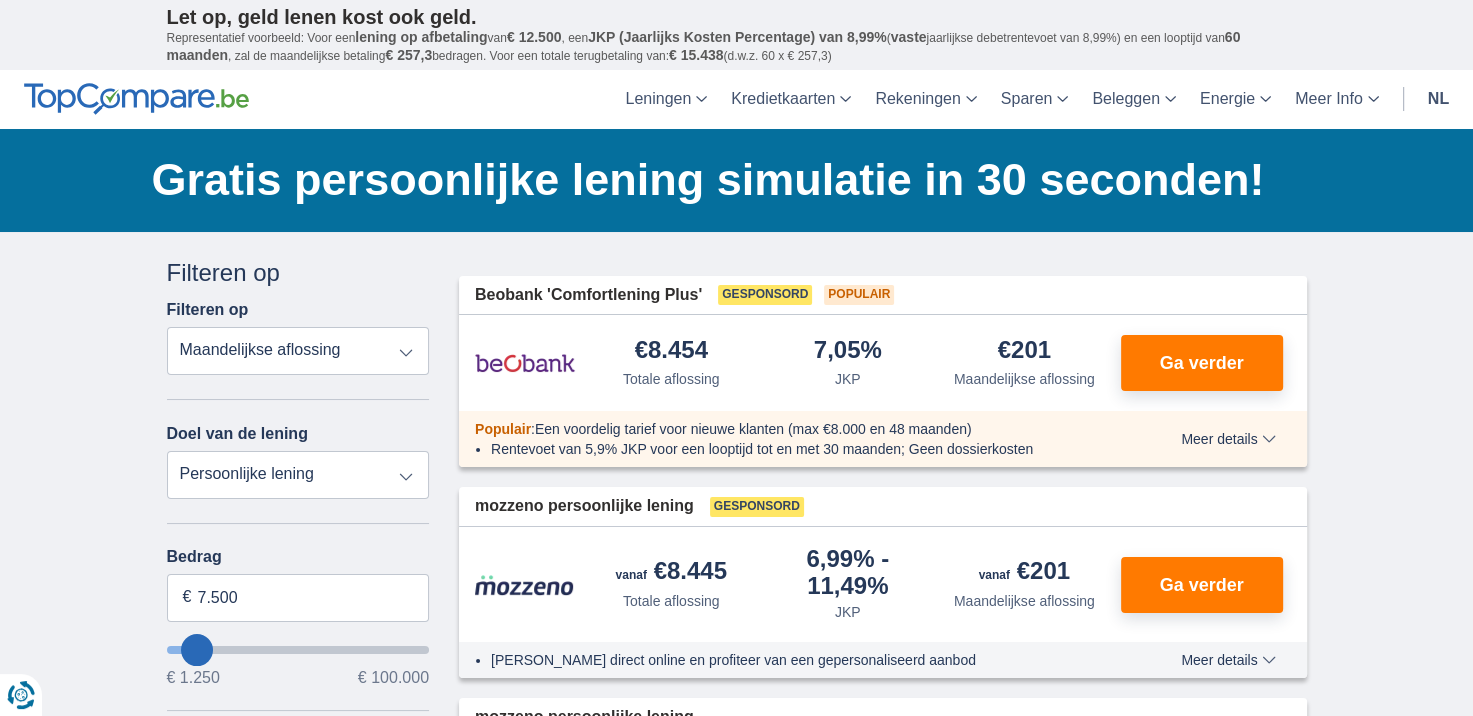 click on "Persoonlijke lening
Auto
Moto / fiets
Mobilhome / caravan
Renovatie
Energie
Schuldconsolidatie
Studie
Vakantie
Huwelijk
Meubelen
Elektronica
Meest Populair
Geldreserve" at bounding box center [298, 475] 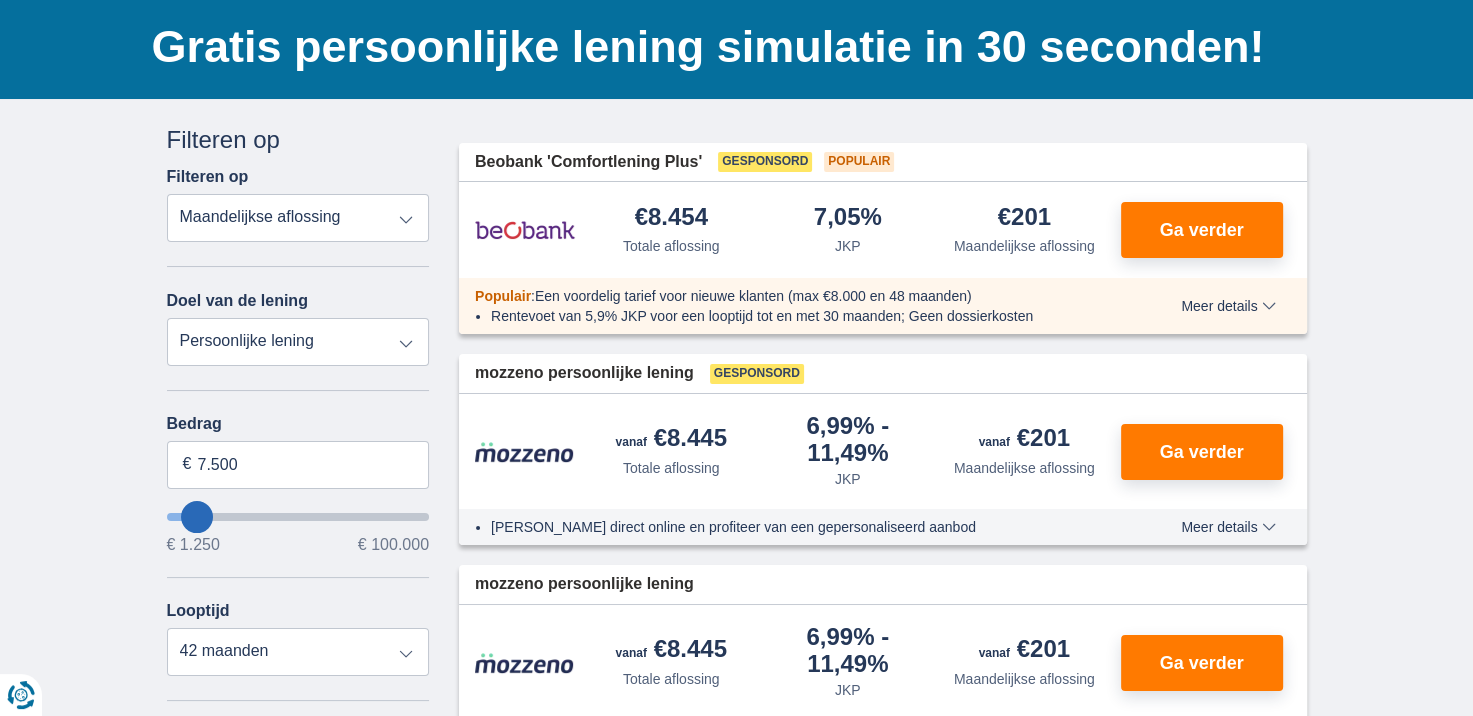scroll, scrollTop: 173, scrollLeft: 0, axis: vertical 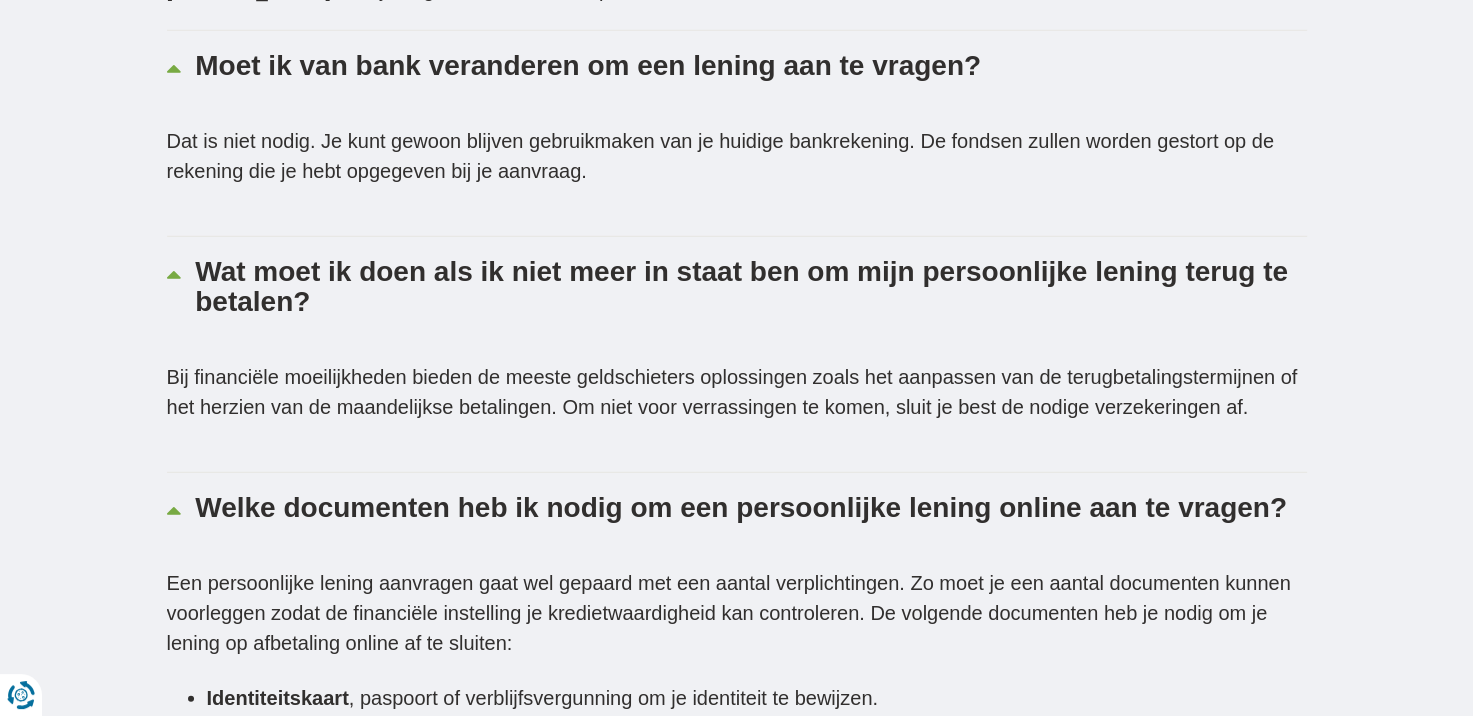 click on "Persoonlijke leningen
Welke documenten moet ik verstrekken om een persoonlijke lening aan te vragen?
De documenten die je moet verstrekken zijn als volgt: Een kopie van je identiteitskaart om je identiteit te verifiëren. Je laatste drie loonstrookjes. Als je een ziektekostenverzekering hebt, werkloosheidsuitkeringen ontvangt of met pensioen bent, heb ik je laatste drie bankafschriften nodig. Als je zelfstandige bent: een kopie van je laatste belastingaanslag. Als je eigenaar bent: kopieën van de huurovereenkomsten en je bankafschriften van de huurbetalingen van de afgelopen drie maanden.
Kan ik een lening krijgen als ik werkloos ben?
Het is mogelijk om een persoonlijke lening te krijgen zonder dat je een job hebt. De voorwaarde is dat je een stabiel inkomen hebt (dat voldoende hoog is). Bijvoorbeeld, als je een pensioen ontvangt, werkloosheidsuitkeringen of voldoende huurinkomsten. Kortom, laat je begeleiden door een specialist." at bounding box center [736, 37] 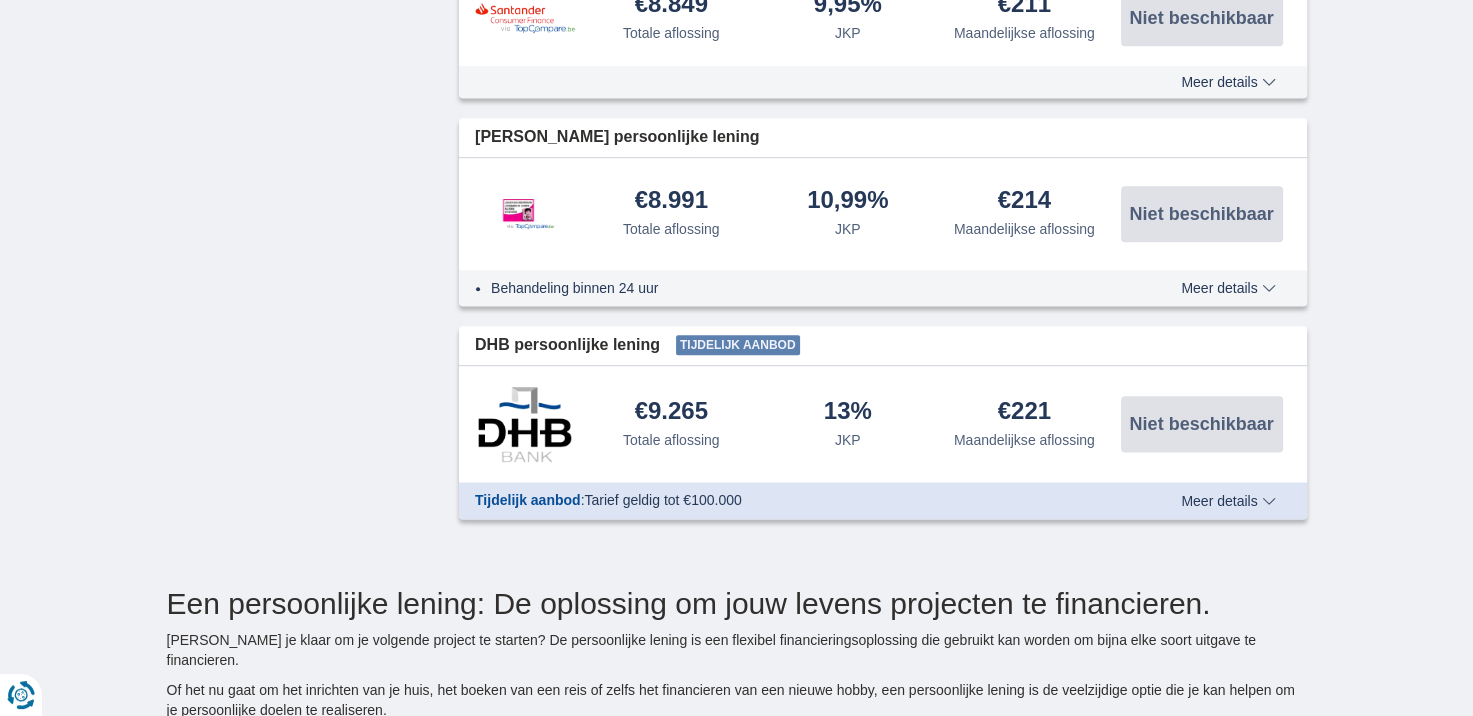 scroll, scrollTop: 2262, scrollLeft: 0, axis: vertical 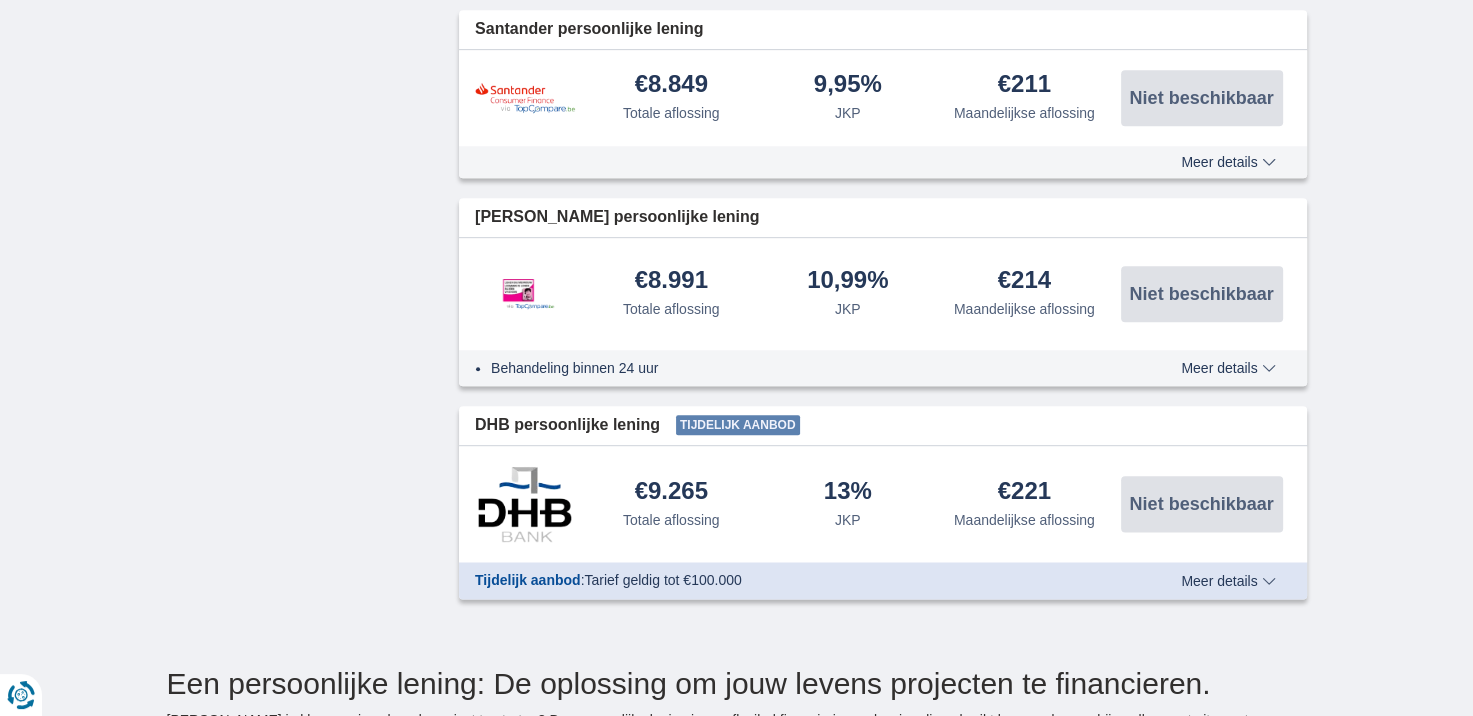 click on "Meer details" at bounding box center [1228, 368] 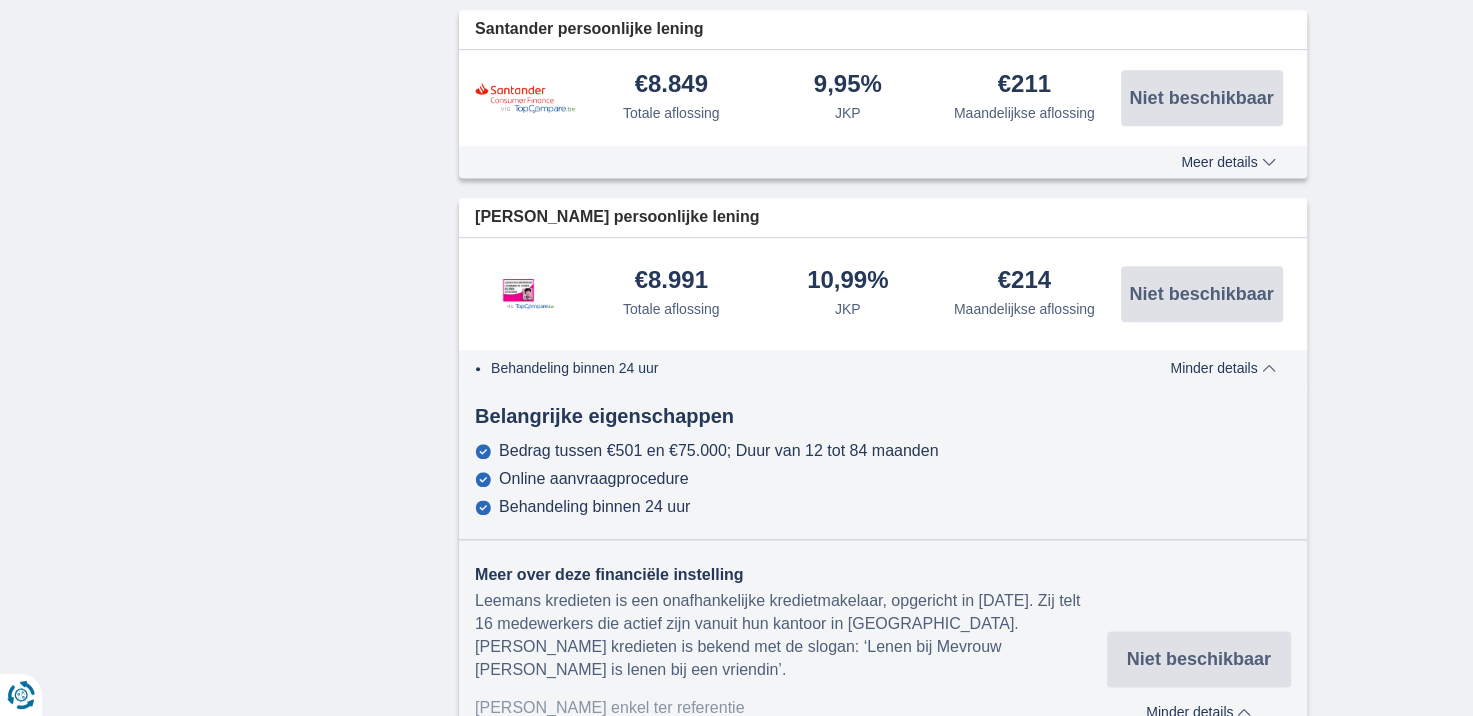 click on "Belangrijke eigenschappen" at bounding box center [883, 416] 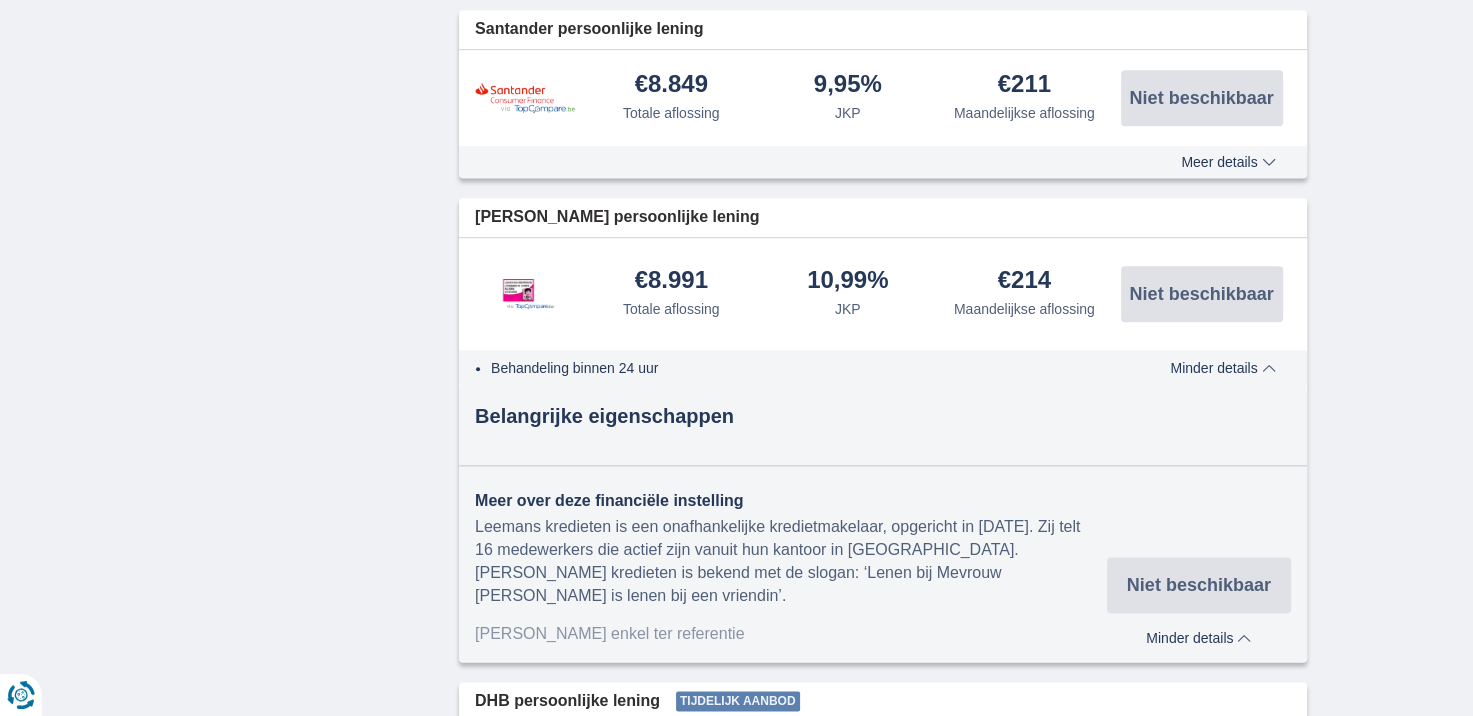 click on "Minder details" at bounding box center [1198, 638] 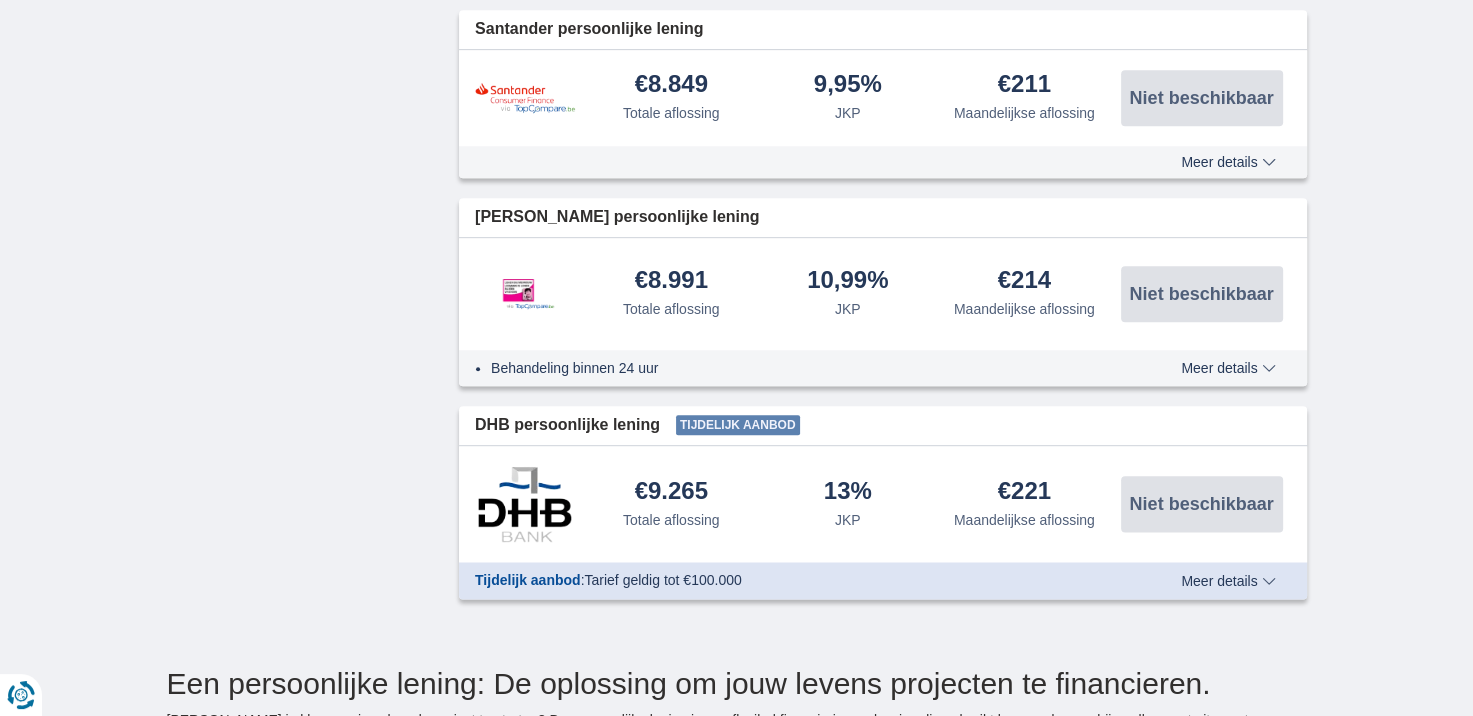 click on "Meer details" at bounding box center [1228, 368] 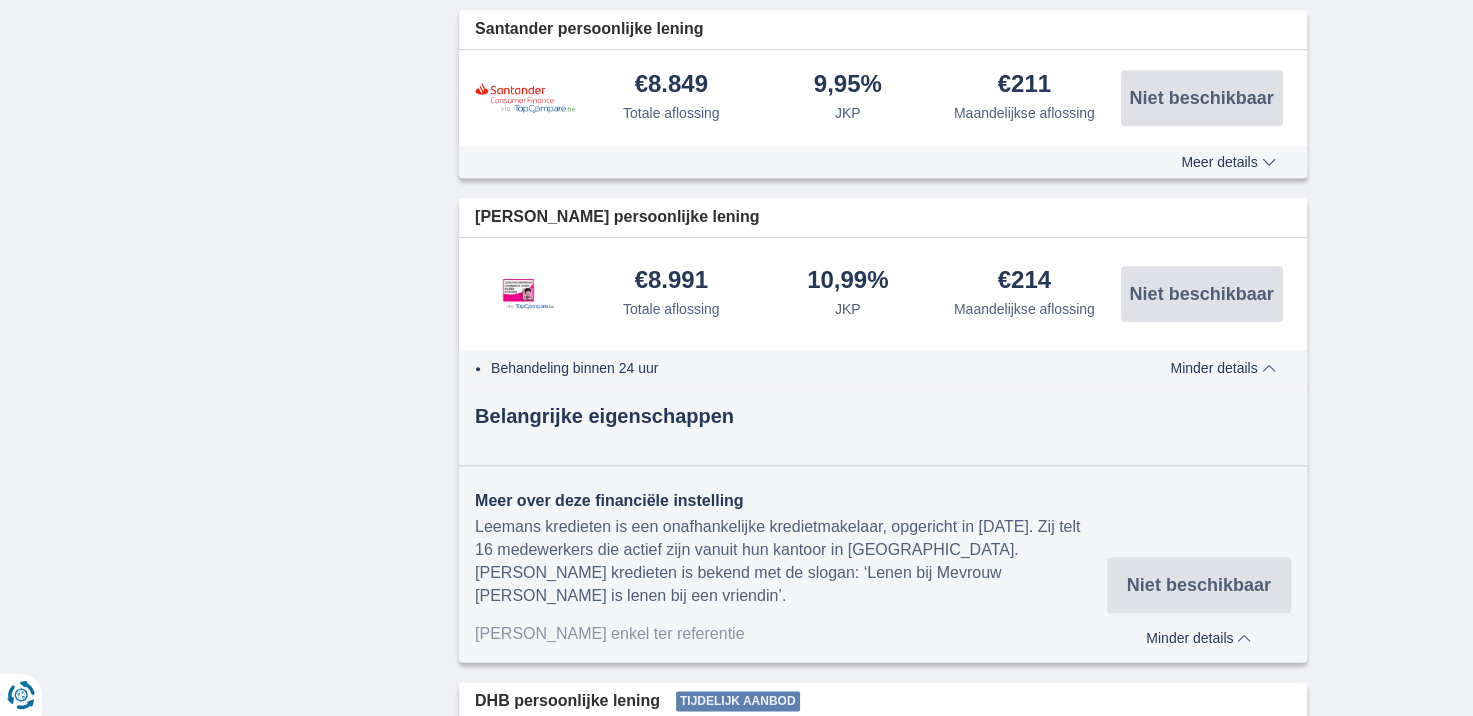 click on "Belangrijke eigenschappen" at bounding box center (883, 416) 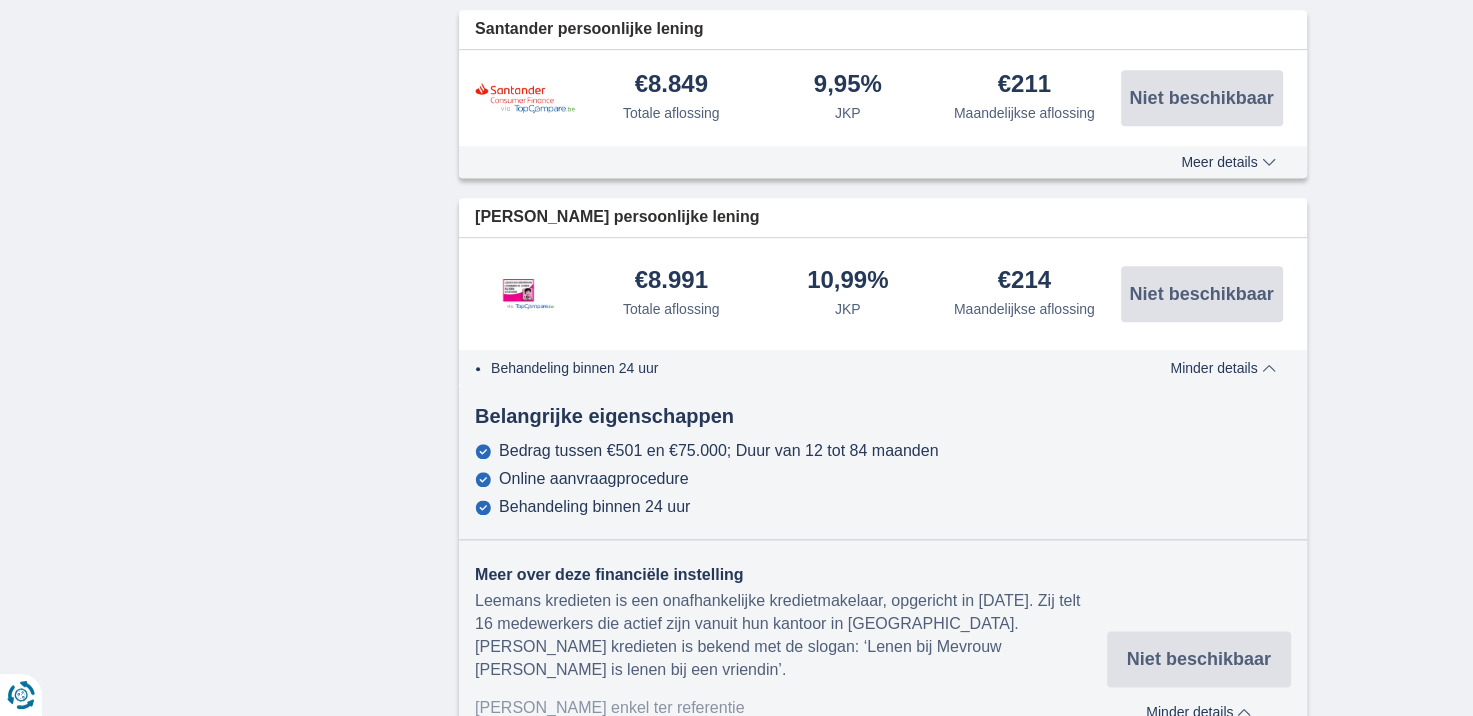 click at bounding box center [483, 480] 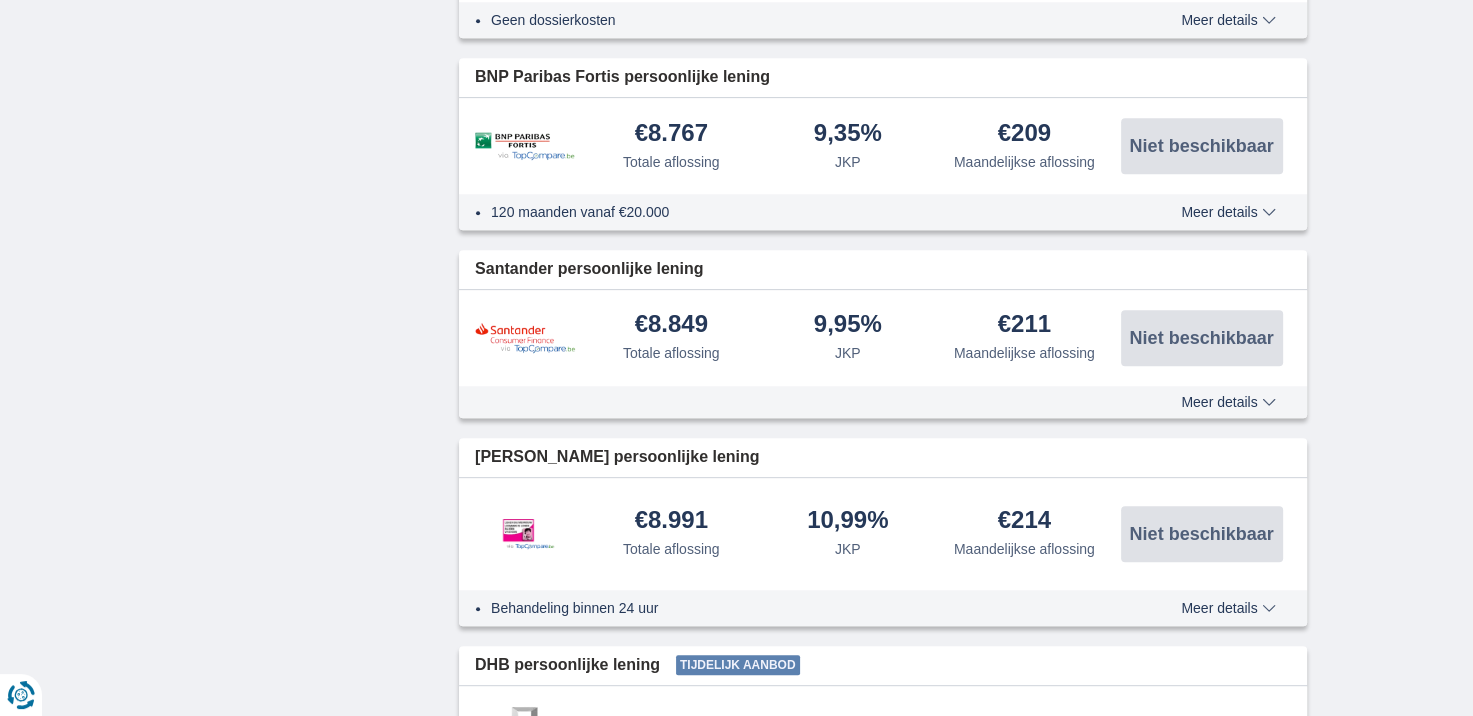 scroll, scrollTop: 1928, scrollLeft: 0, axis: vertical 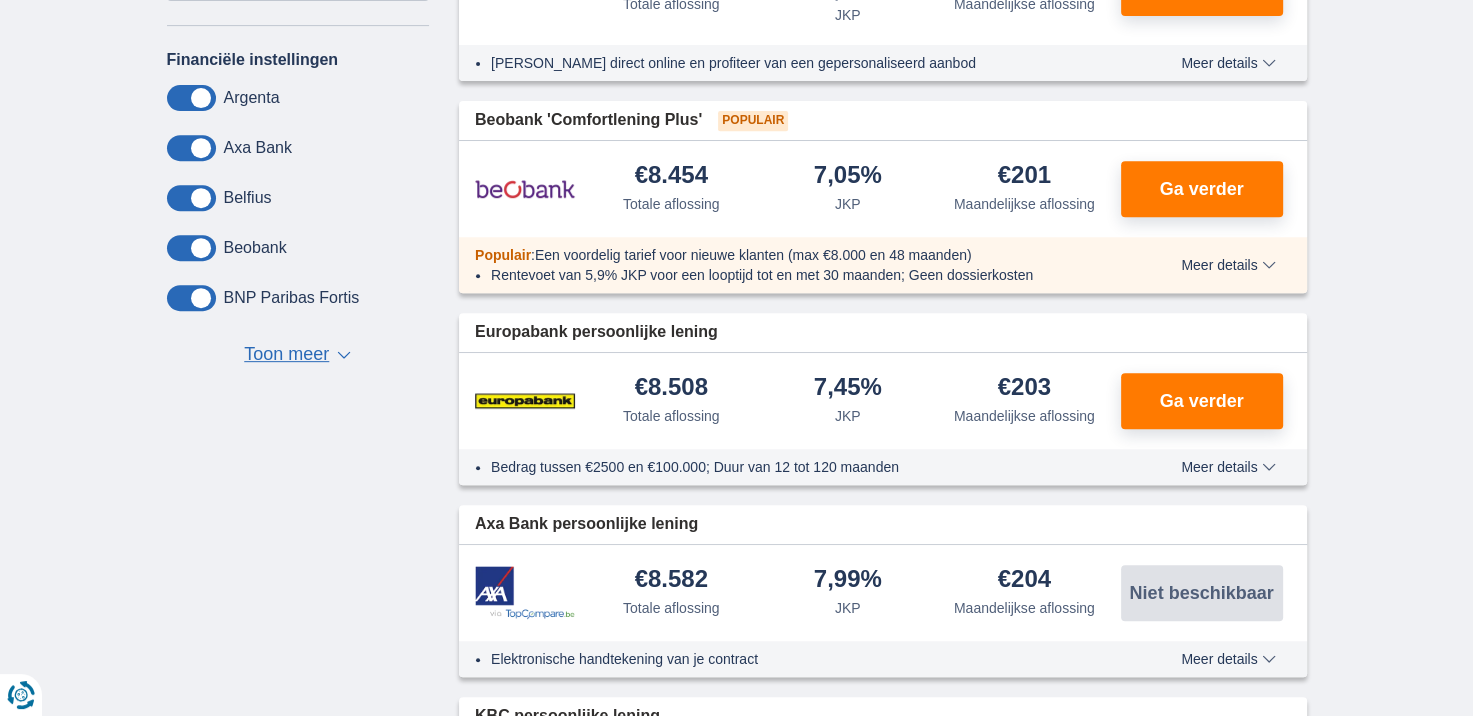 click at bounding box center (525, 401) 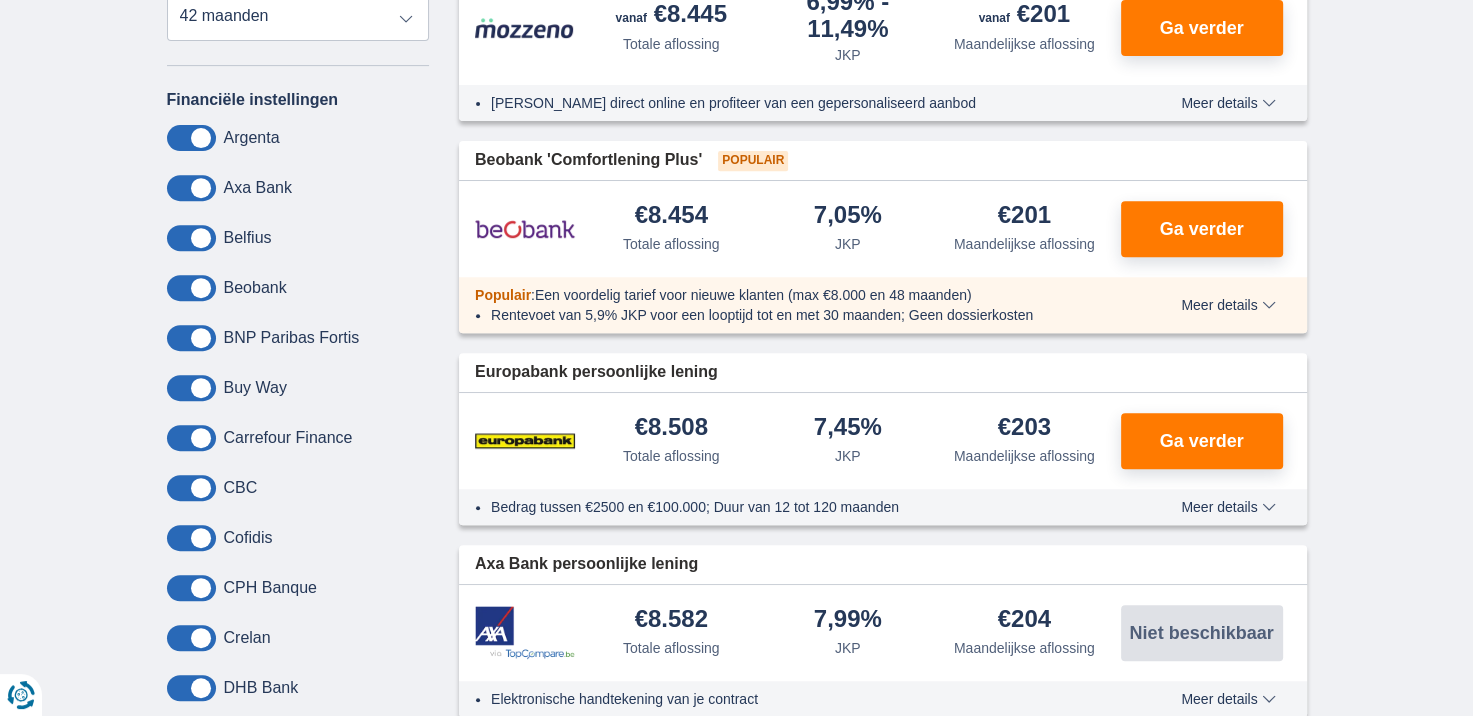scroll, scrollTop: 688, scrollLeft: 0, axis: vertical 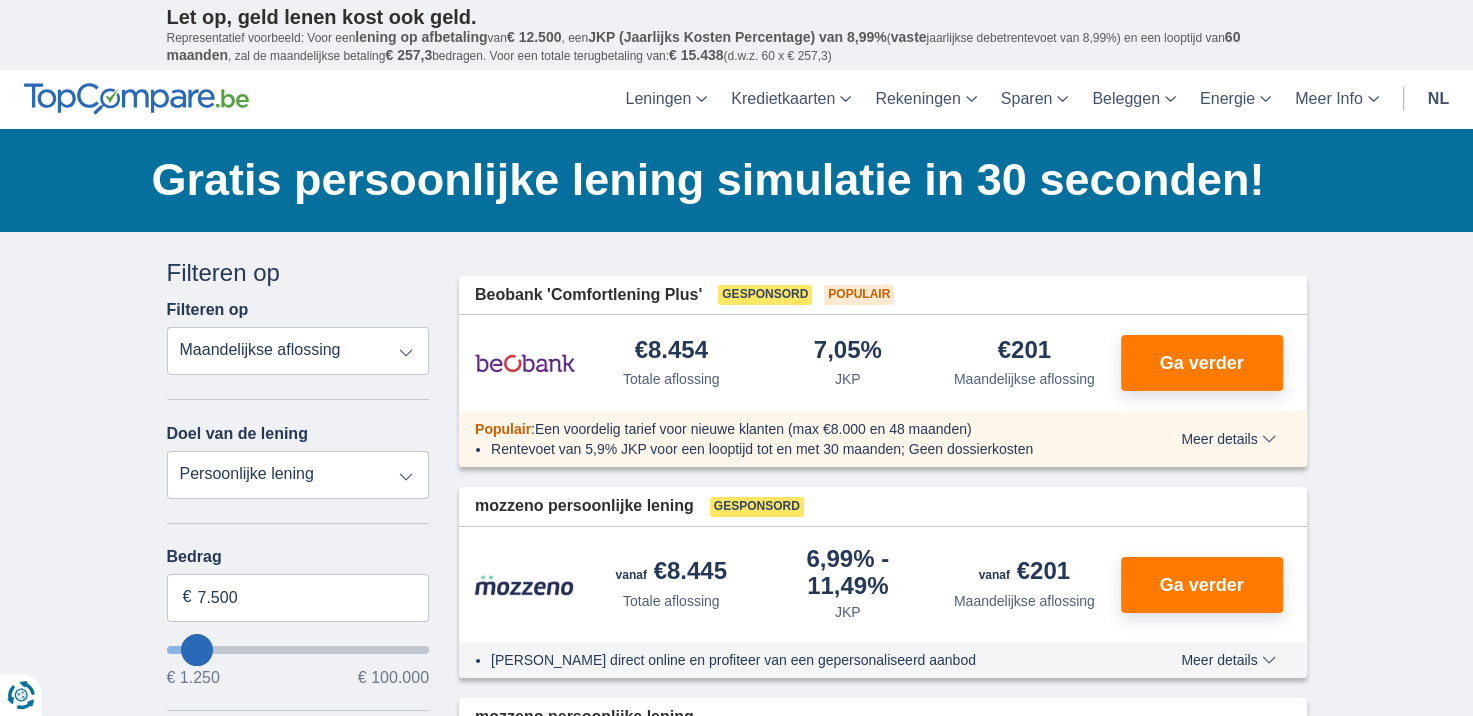 click on "Totale aflossing
JKP
Maandelijkse aflossing" at bounding box center [298, 351] 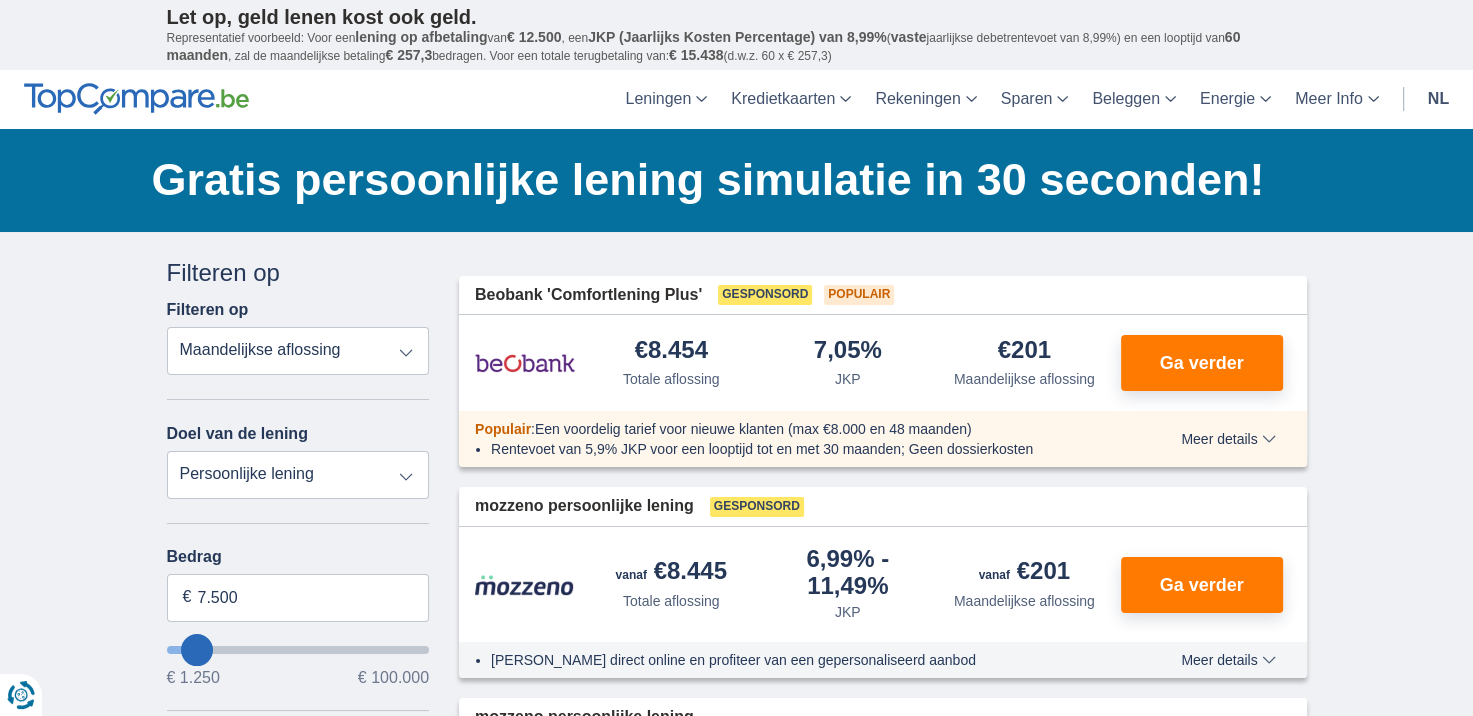 click on "Persoonlijke lening
Auto
Moto / fiets
Mobilhome / caravan
Renovatie
Energie
Schuldconsolidatie
Studie
Vakantie
Huwelijk
Meubelen
Elektronica
Meest Populair
Geldreserve" at bounding box center [298, 475] 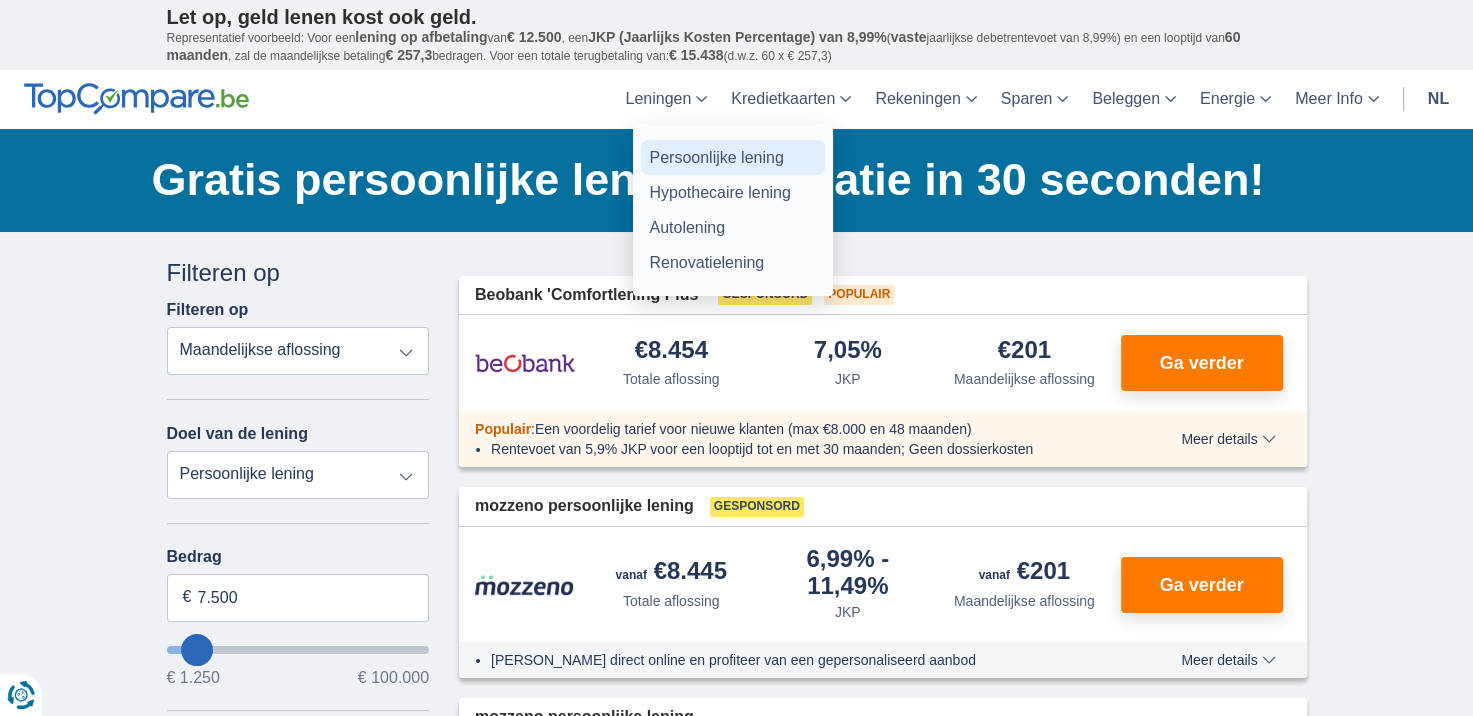 click on "Persoonlijke lening" at bounding box center [733, 157] 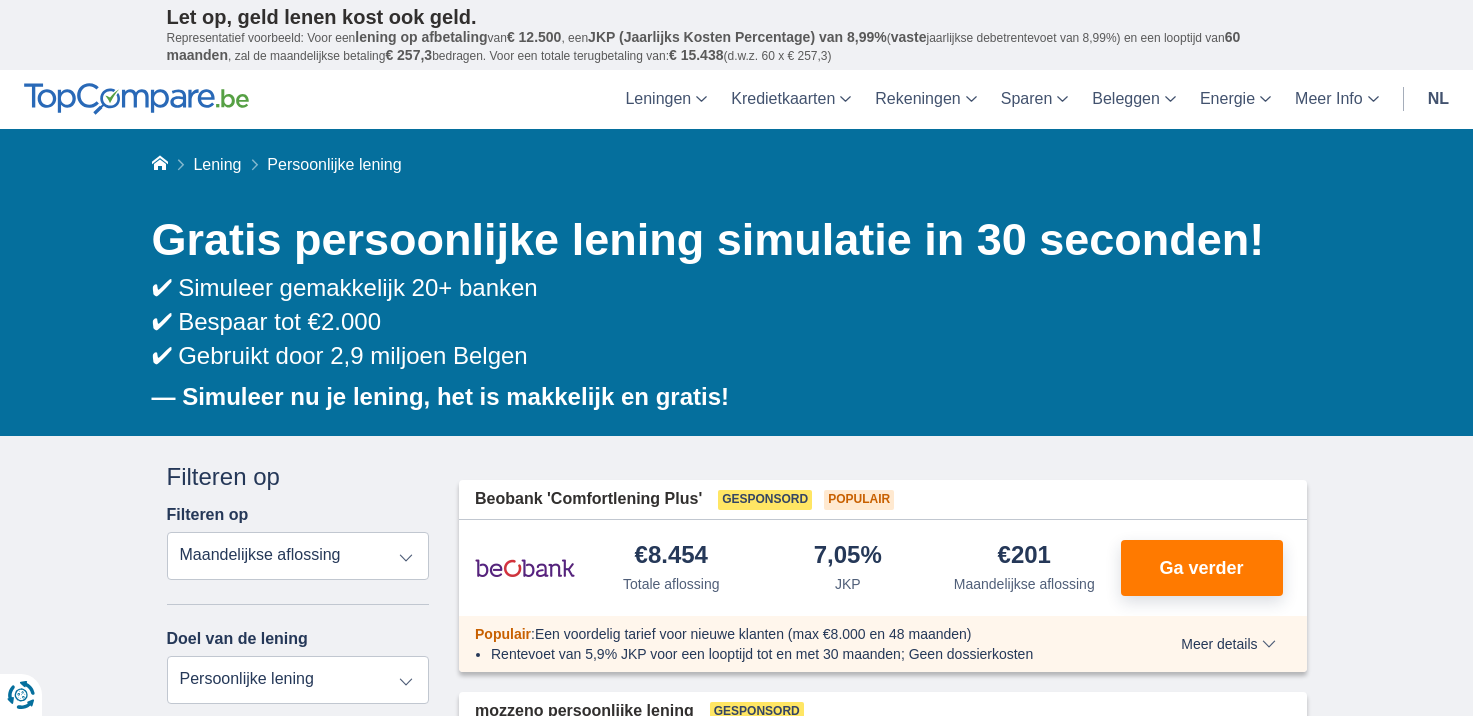 scroll, scrollTop: 0, scrollLeft: 0, axis: both 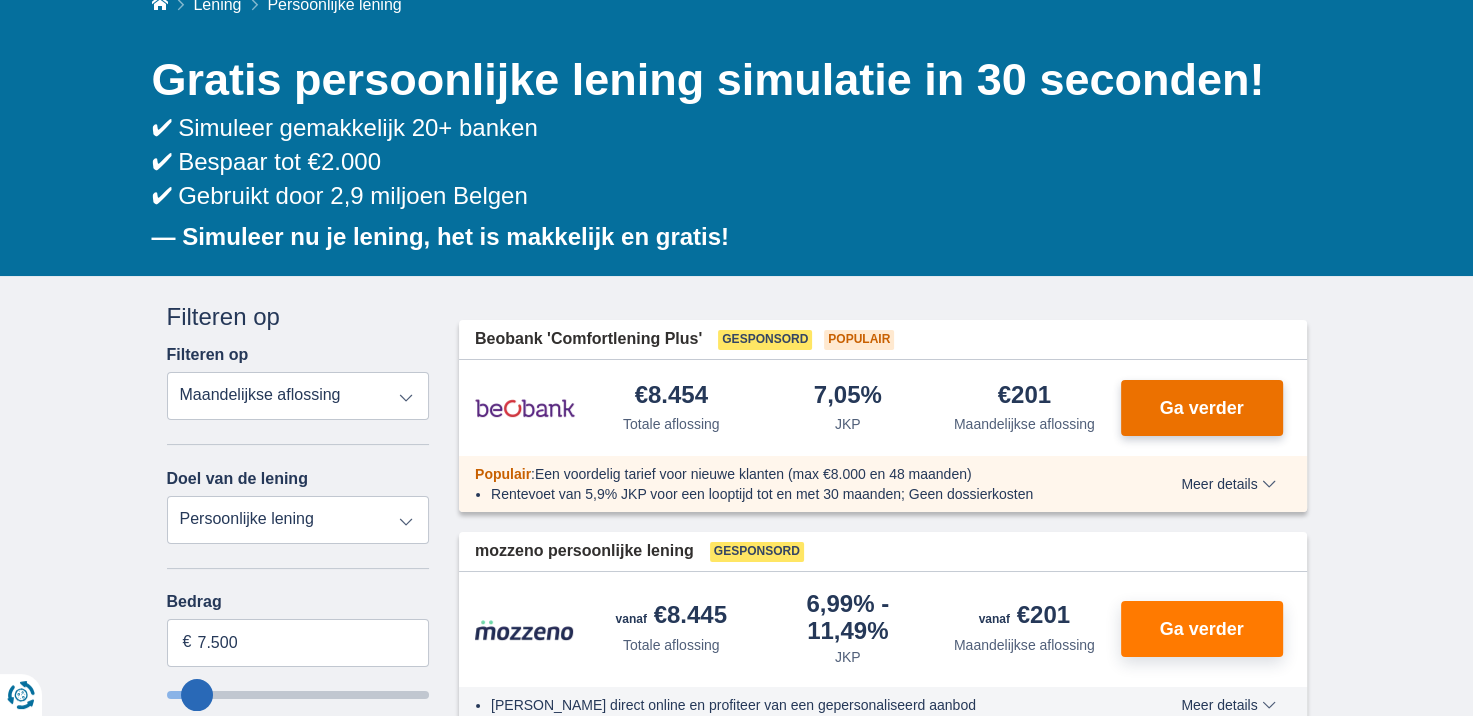click on "Ga verder" at bounding box center [1201, 408] 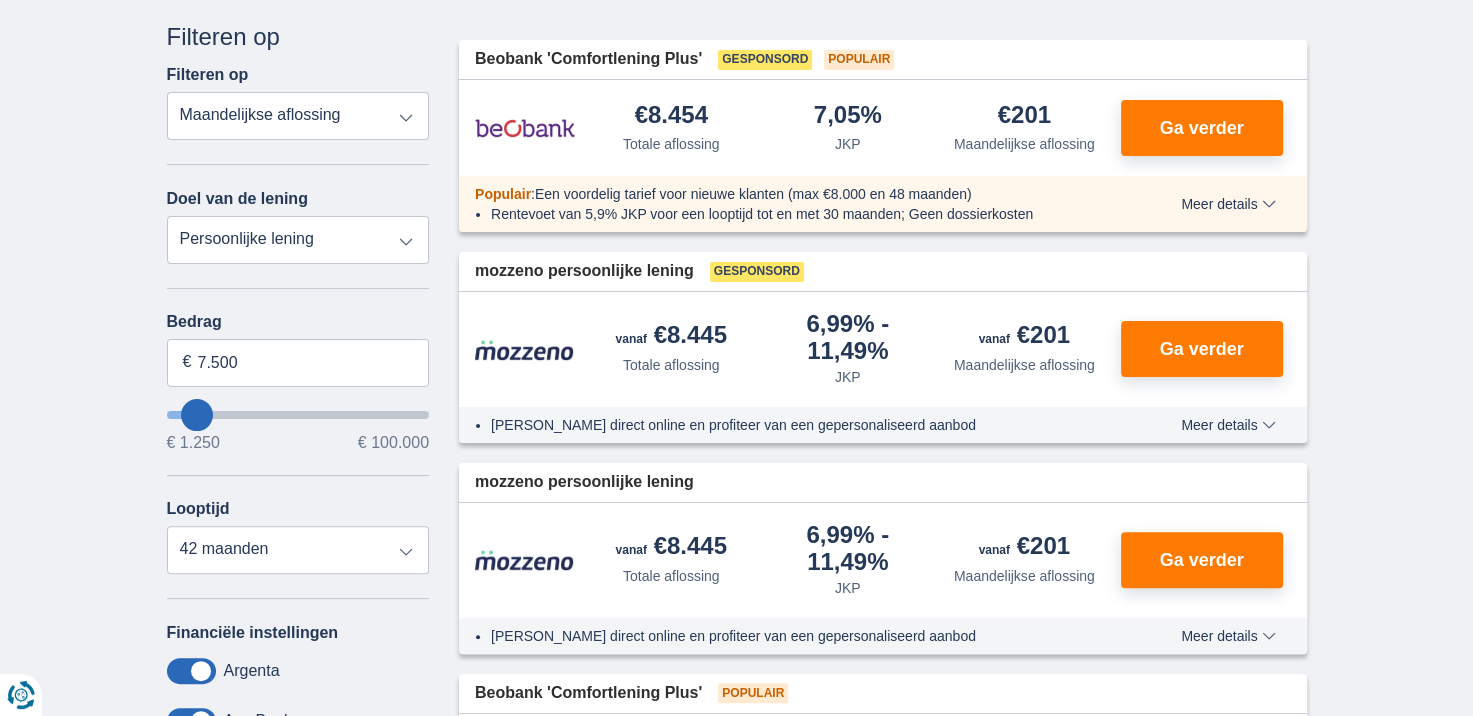 scroll, scrollTop: 533, scrollLeft: 0, axis: vertical 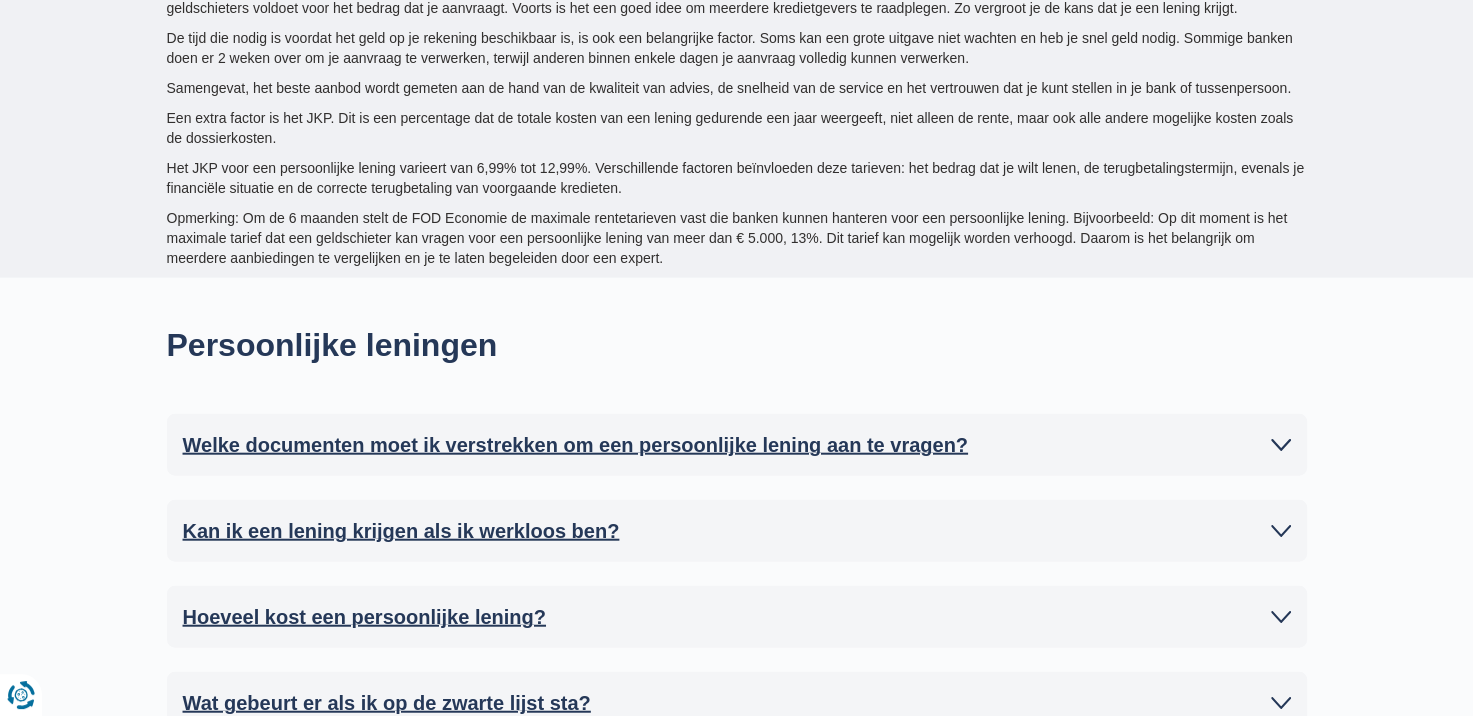 click on "Persoonlijke leningen
Welke documenten moet ik verstrekken om een persoonlijke lening aan te vragen?
De documenten die je moet verstrekken zijn als volgt: Een kopie van je identiteitskaart om je identiteit te verifiëren. Je laatste drie loonstrookjes. Als je een ziektekostenverzekering hebt, werkloosheidsuitkeringen ontvangt of met pensioen bent, heb ik je laatste drie bankafschriften nodig. Als je zelfstandige bent: een kopie van je laatste belastingaanslag. Als je eigenaar bent: kopieën van de huurovereenkomsten en je bankafschriften van de huurbetalingen van de afgelopen drie maanden.
Kan ik een lening krijgen als ik werkloos ben?
Hoeveel kost een persoonlijke lening?
Wat gebeurt er als ik op de zwarte lijst sta?
Welke documenten heb ik nodig om een persoonlijke lening online aan te vragen?" at bounding box center (736, 616) 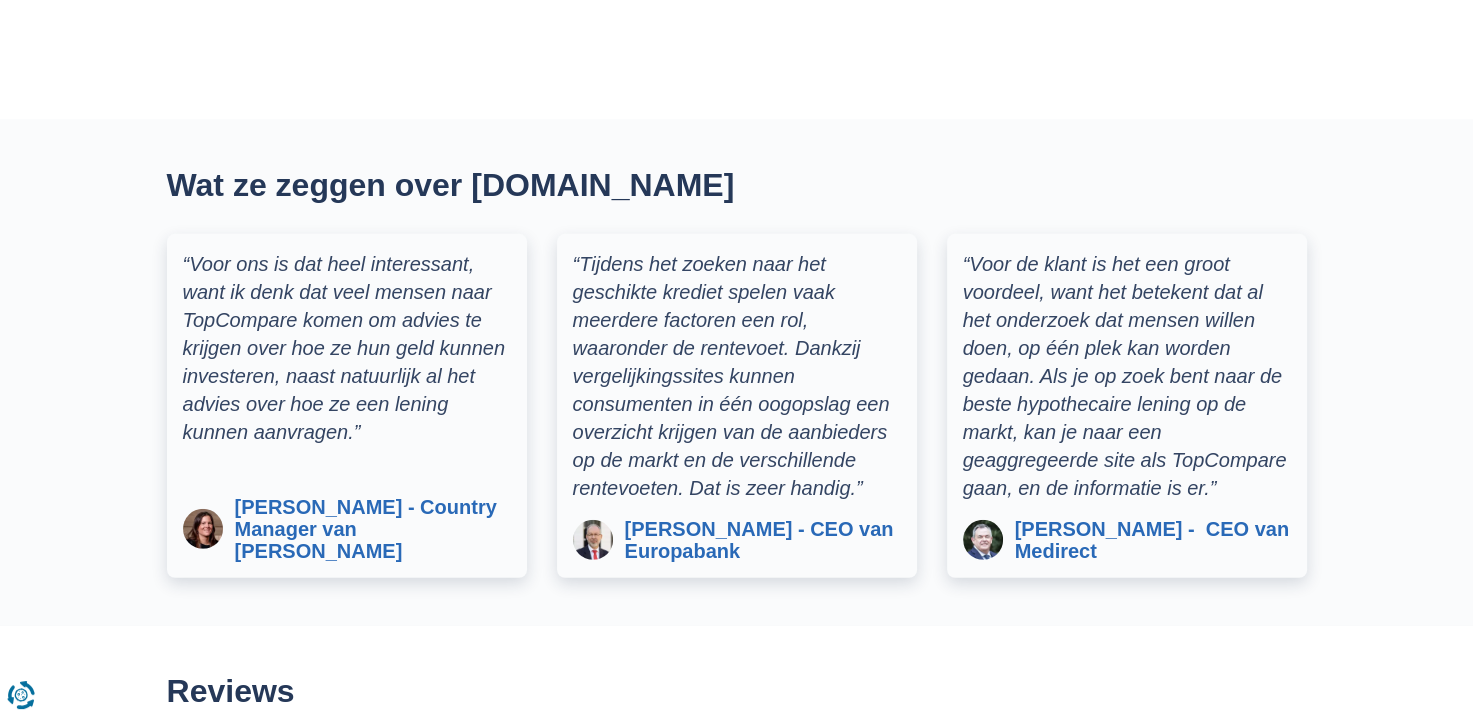 scroll, scrollTop: 5720, scrollLeft: 0, axis: vertical 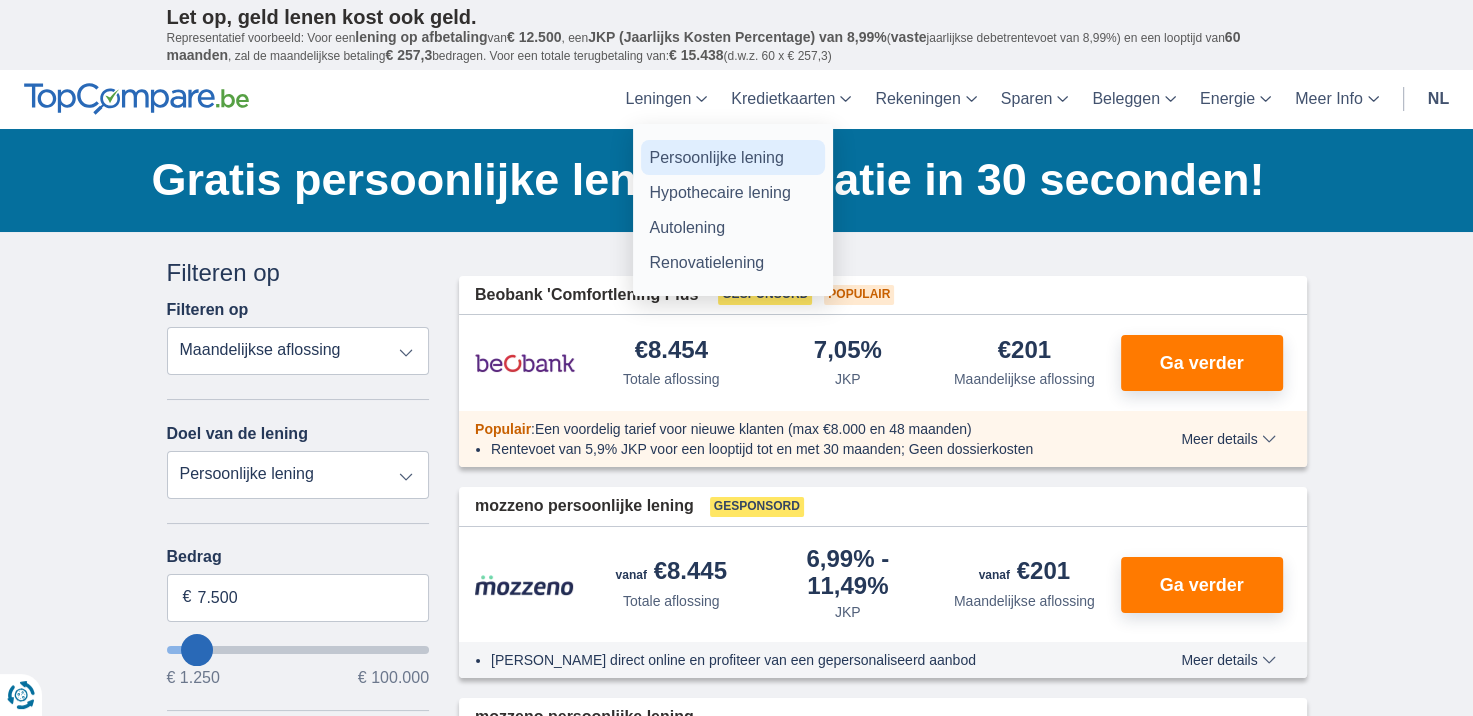 click on "Persoonlijke lening" at bounding box center (733, 157) 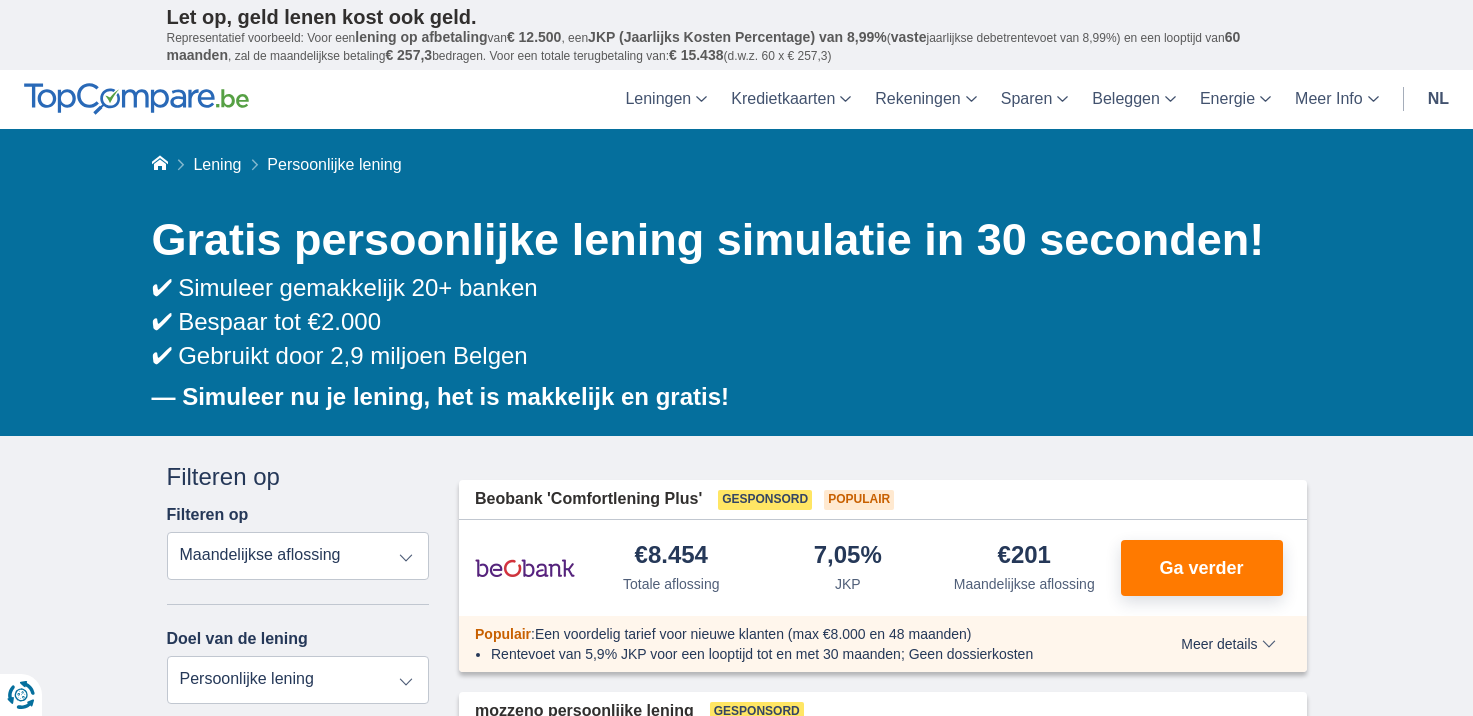 scroll, scrollTop: 0, scrollLeft: 0, axis: both 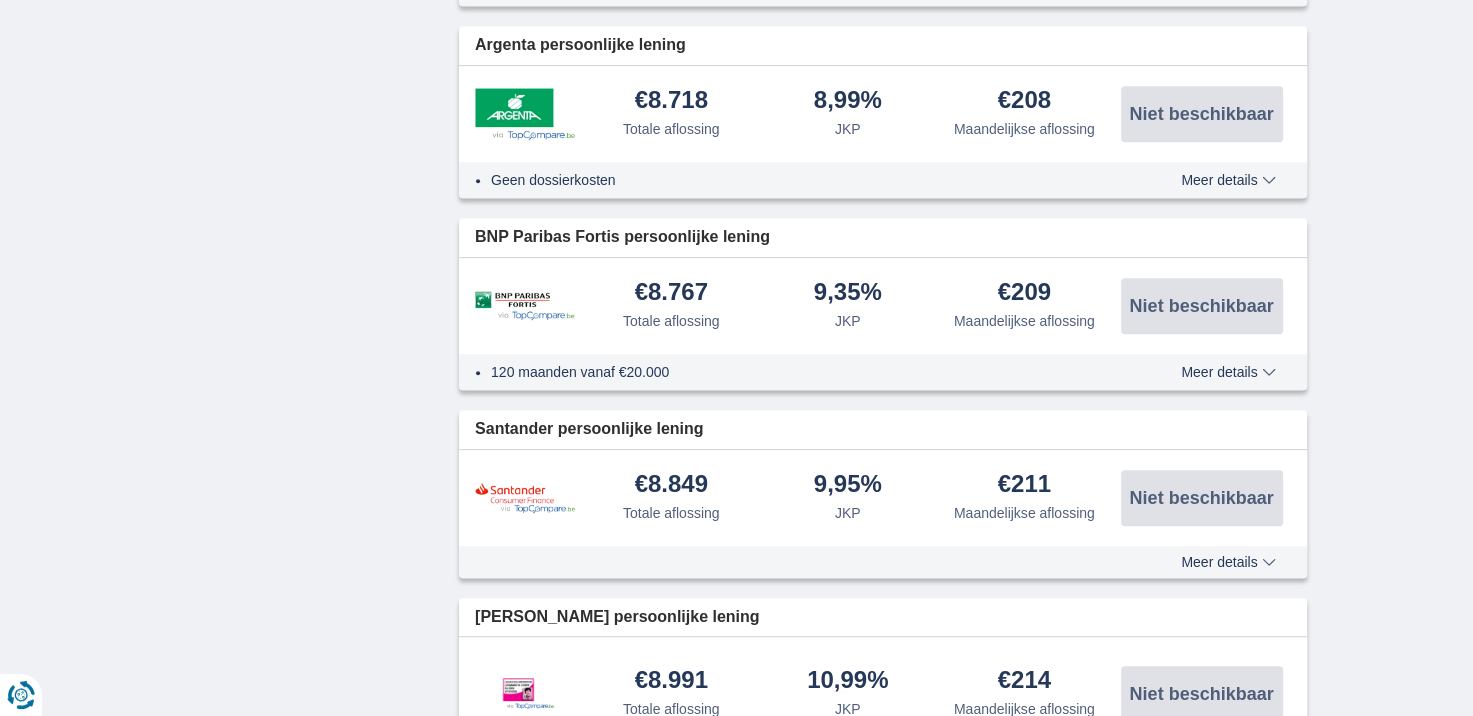 click on "Meer details" at bounding box center (1228, 562) 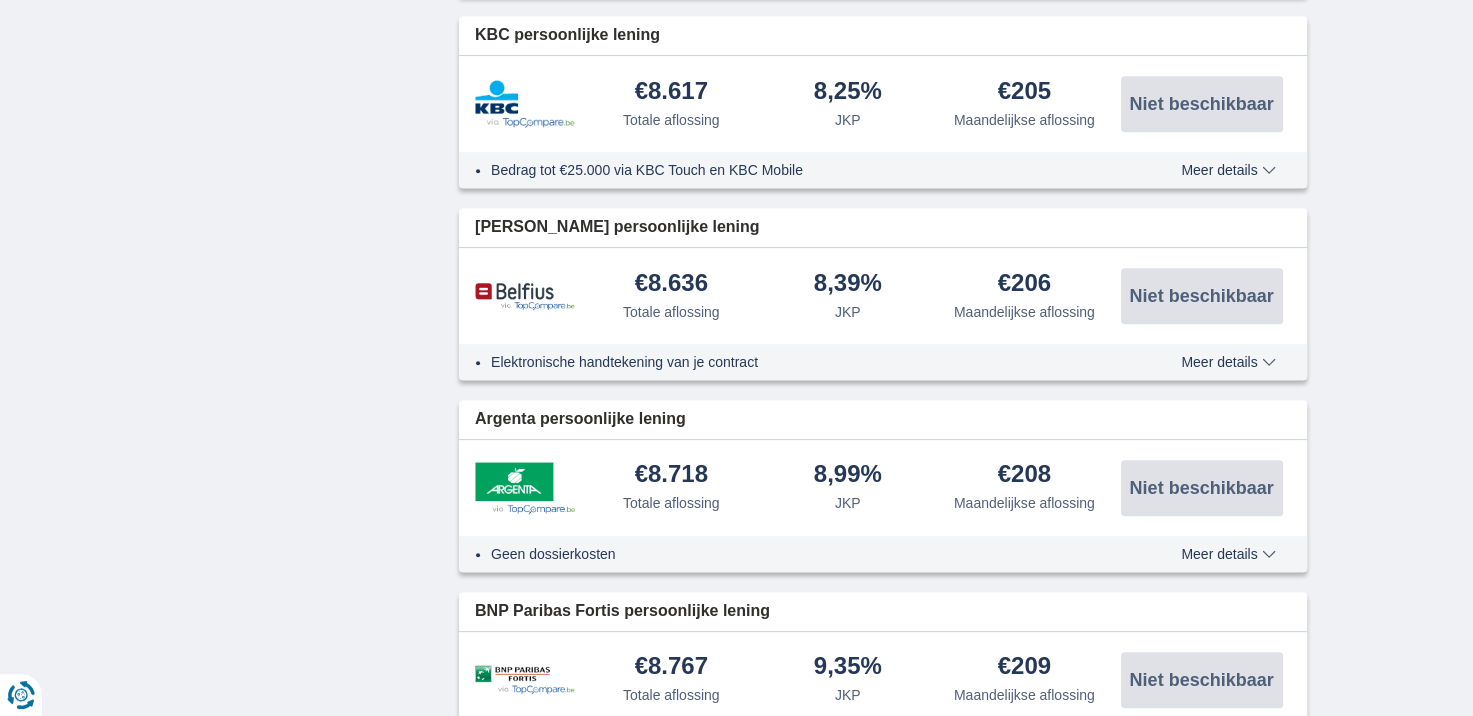scroll, scrollTop: 1680, scrollLeft: 0, axis: vertical 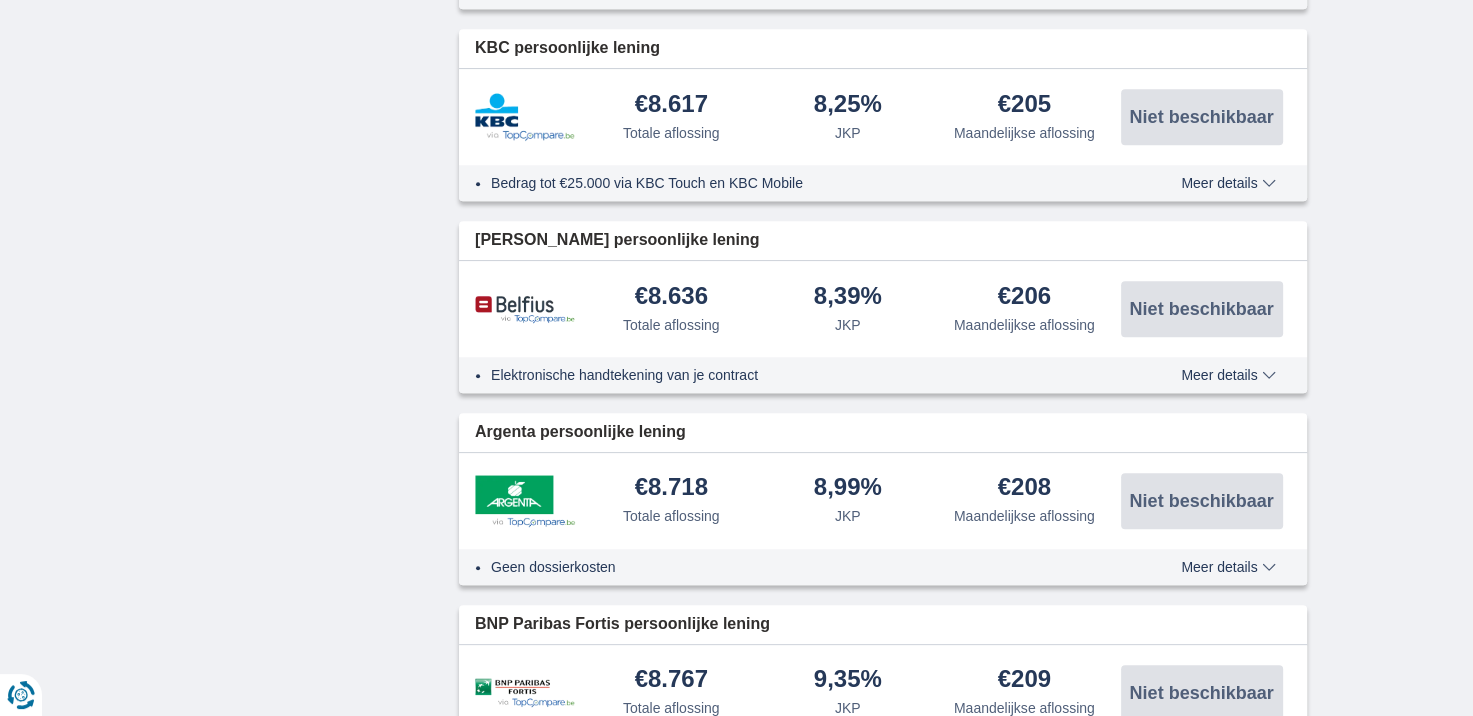 click on "Meer details" at bounding box center [1228, 183] 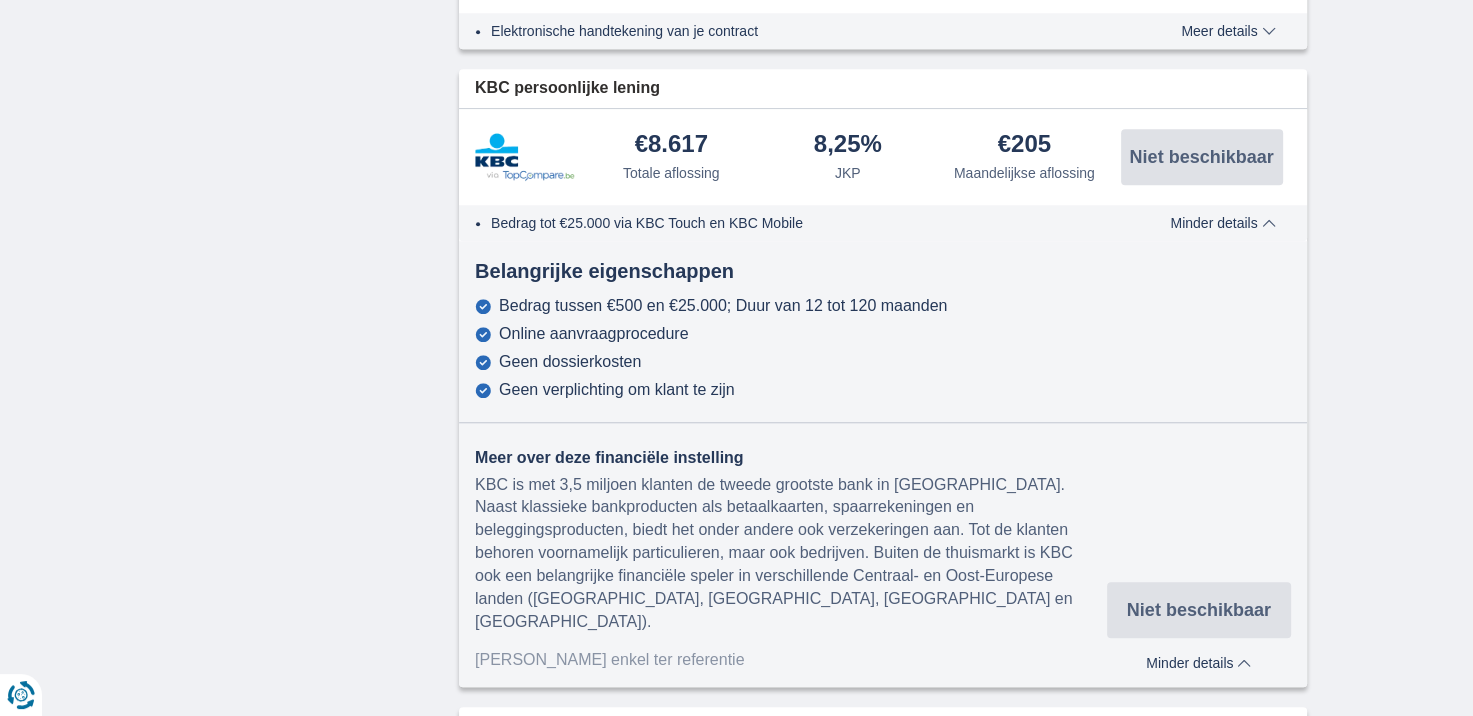 scroll, scrollTop: 1560, scrollLeft: 0, axis: vertical 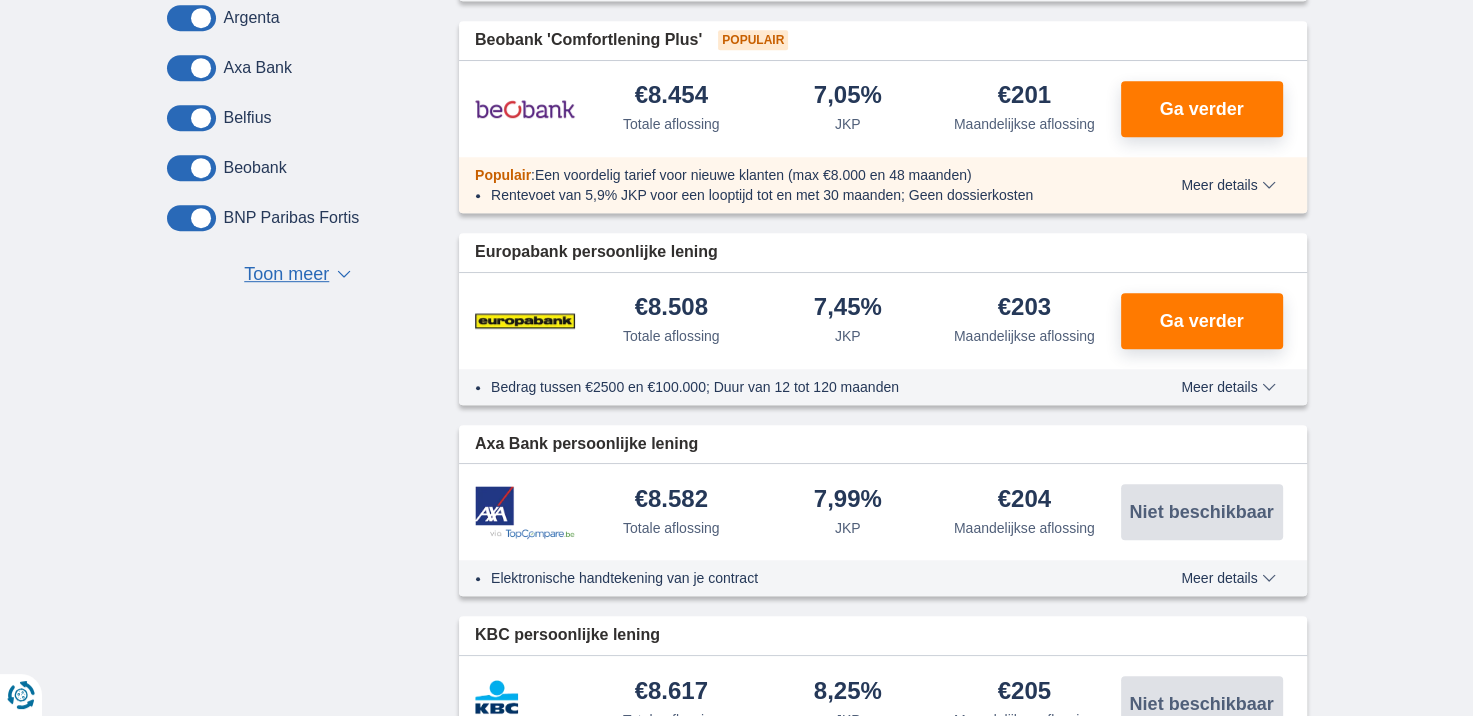 click on "Meer details" at bounding box center [1228, 185] 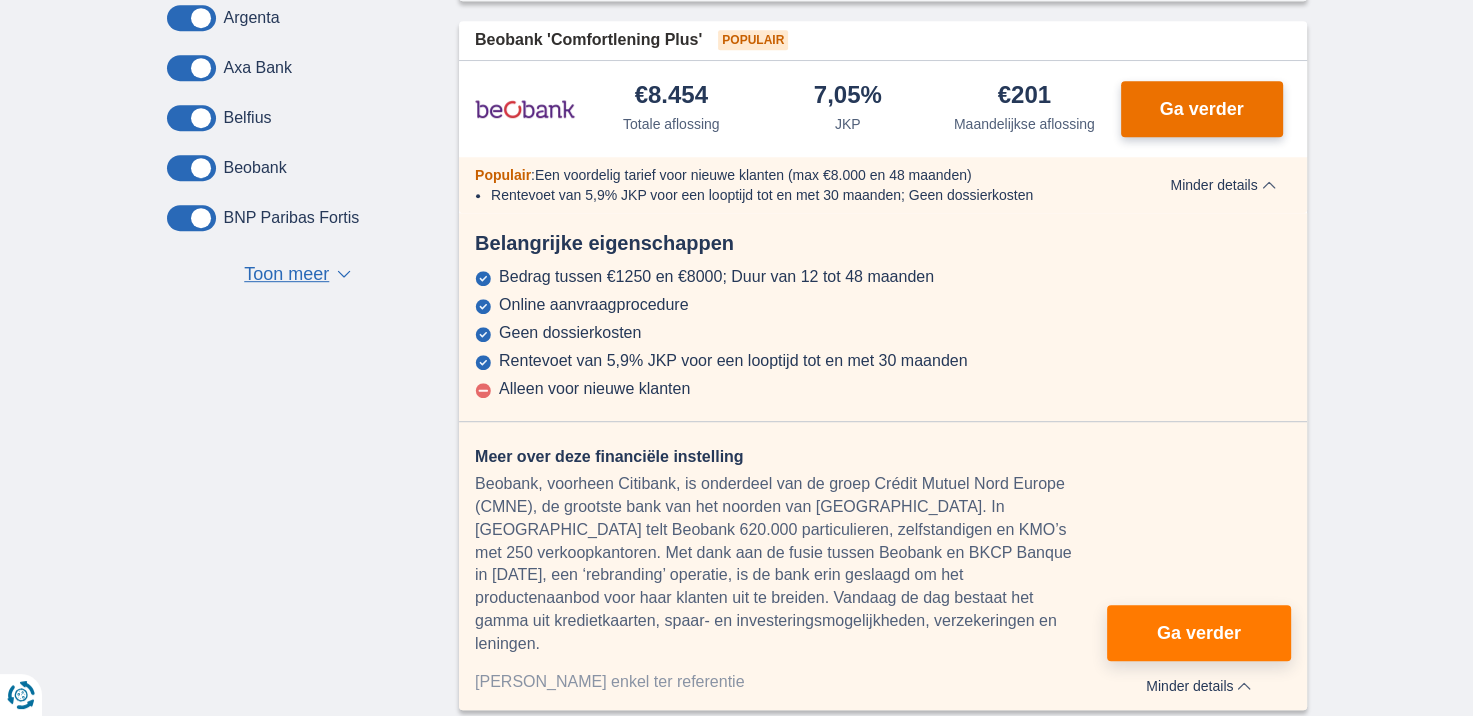 click on "Ga verder" at bounding box center [1201, 109] 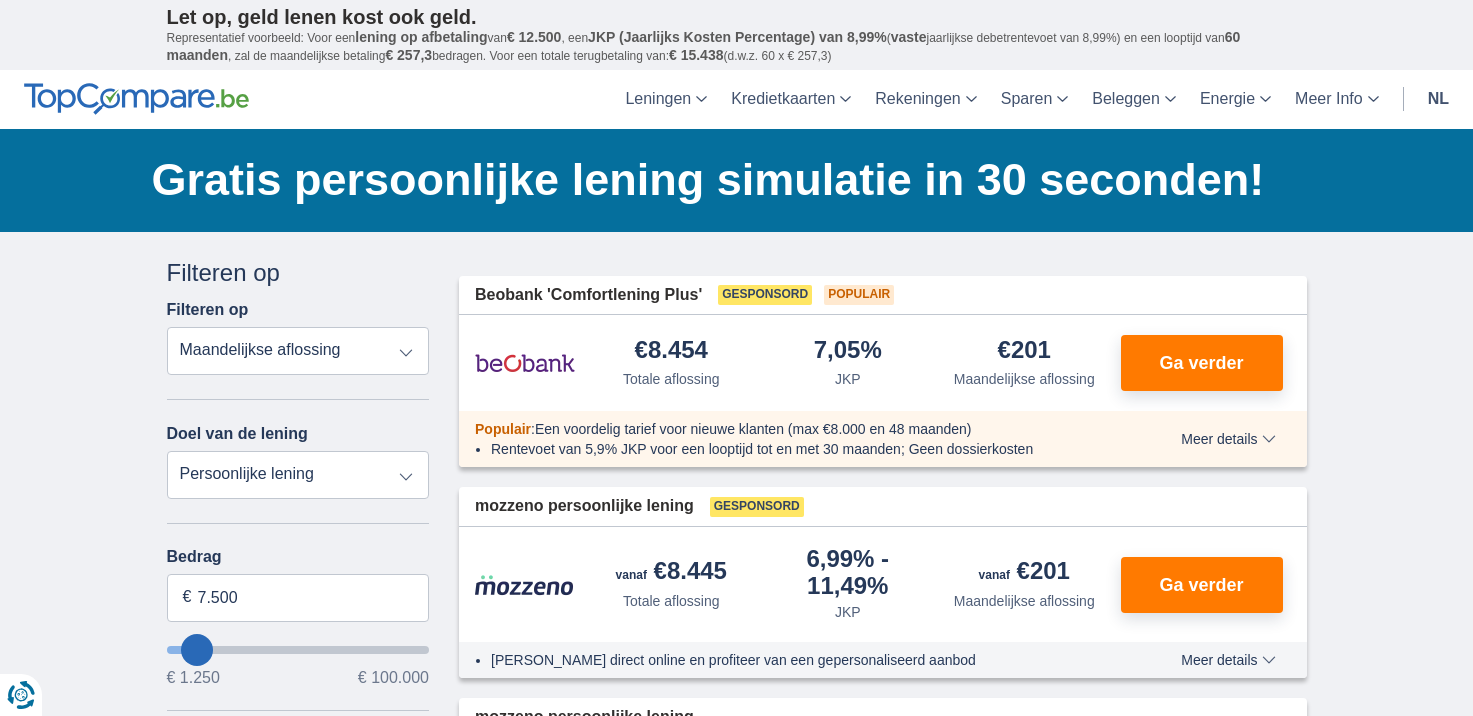 scroll, scrollTop: 0, scrollLeft: 0, axis: both 